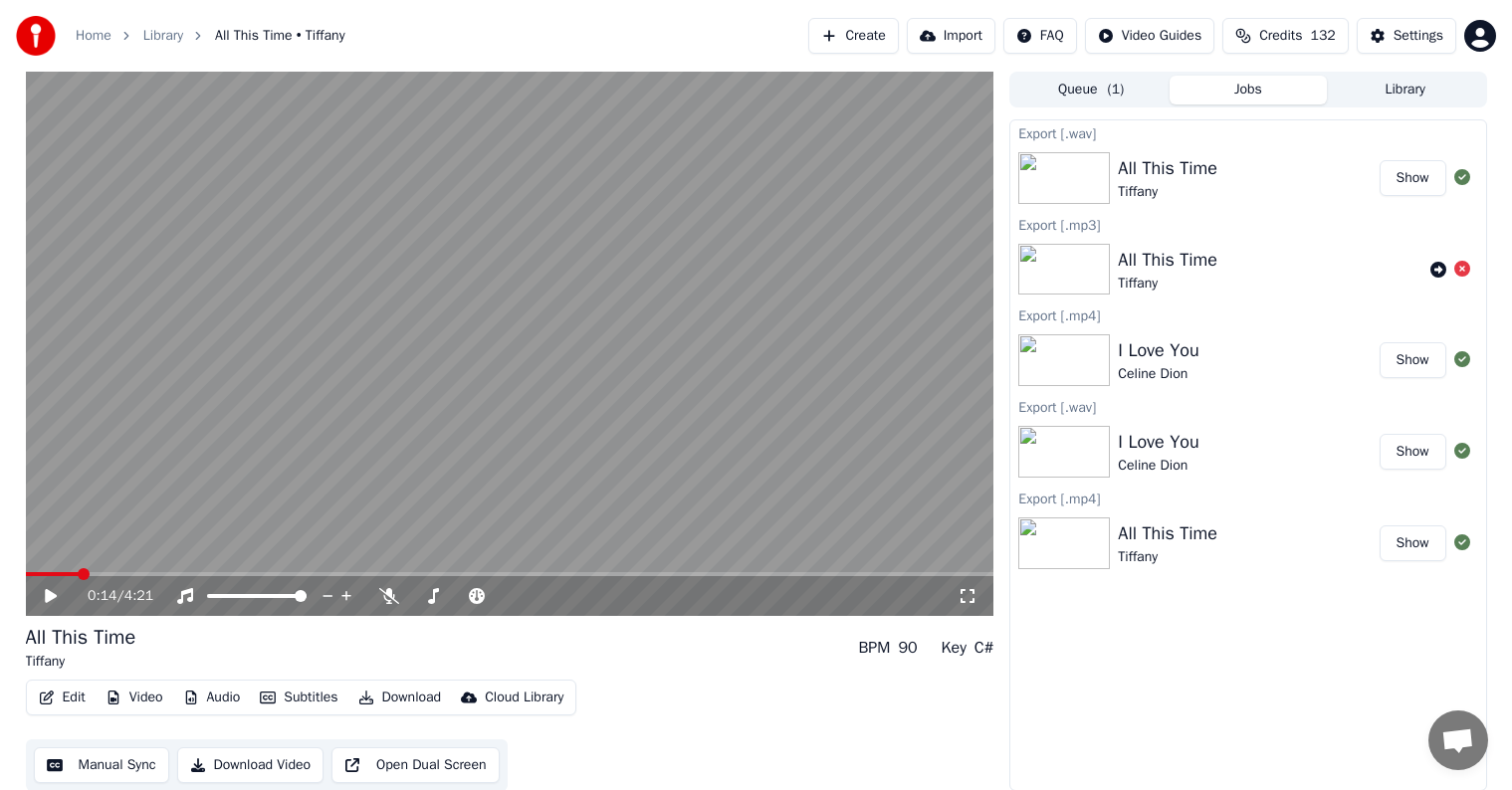 scroll, scrollTop: 0, scrollLeft: 0, axis: both 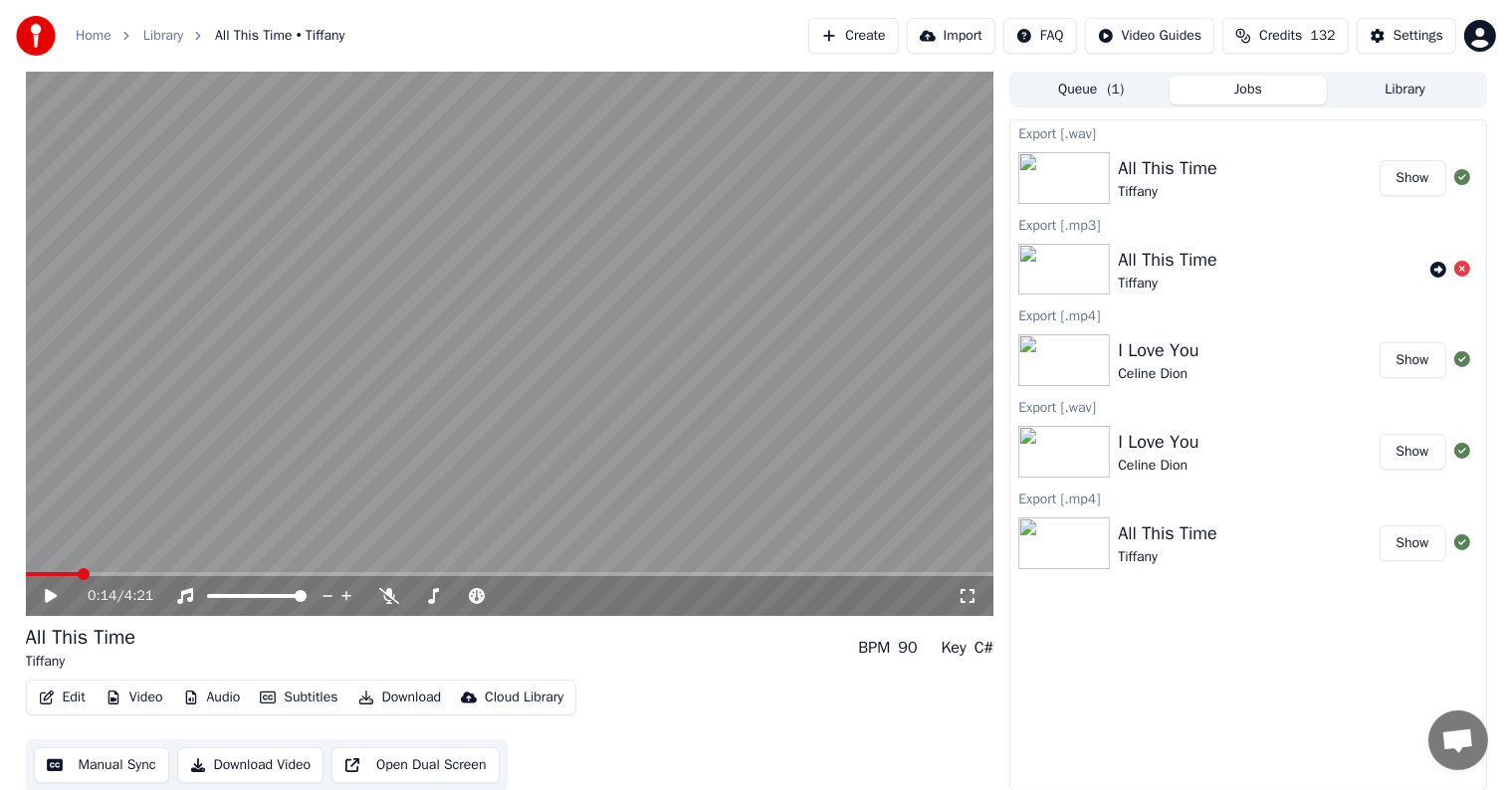 click on "Library" at bounding box center [1405, 90] 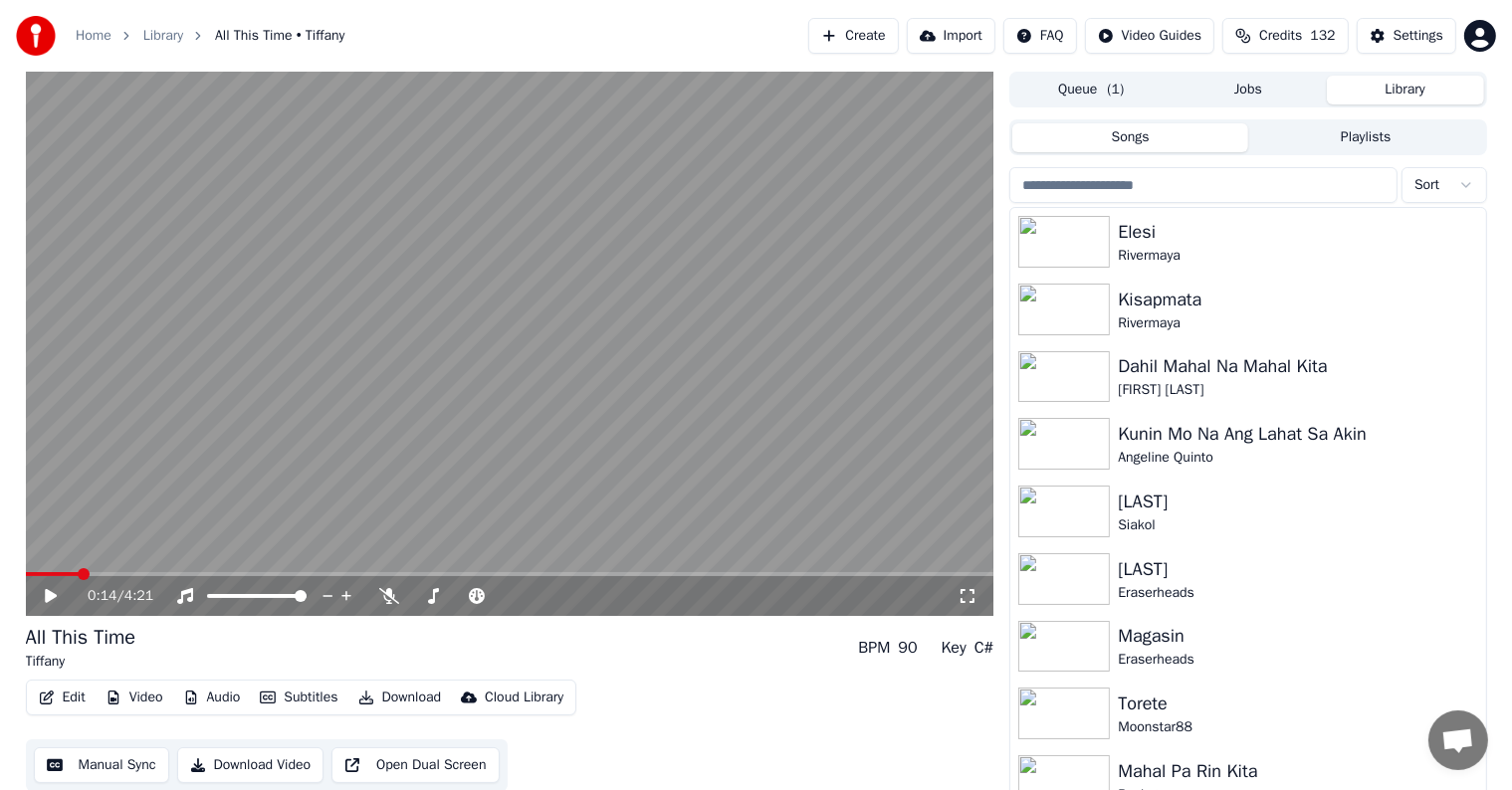 click at bounding box center (1203, 185) 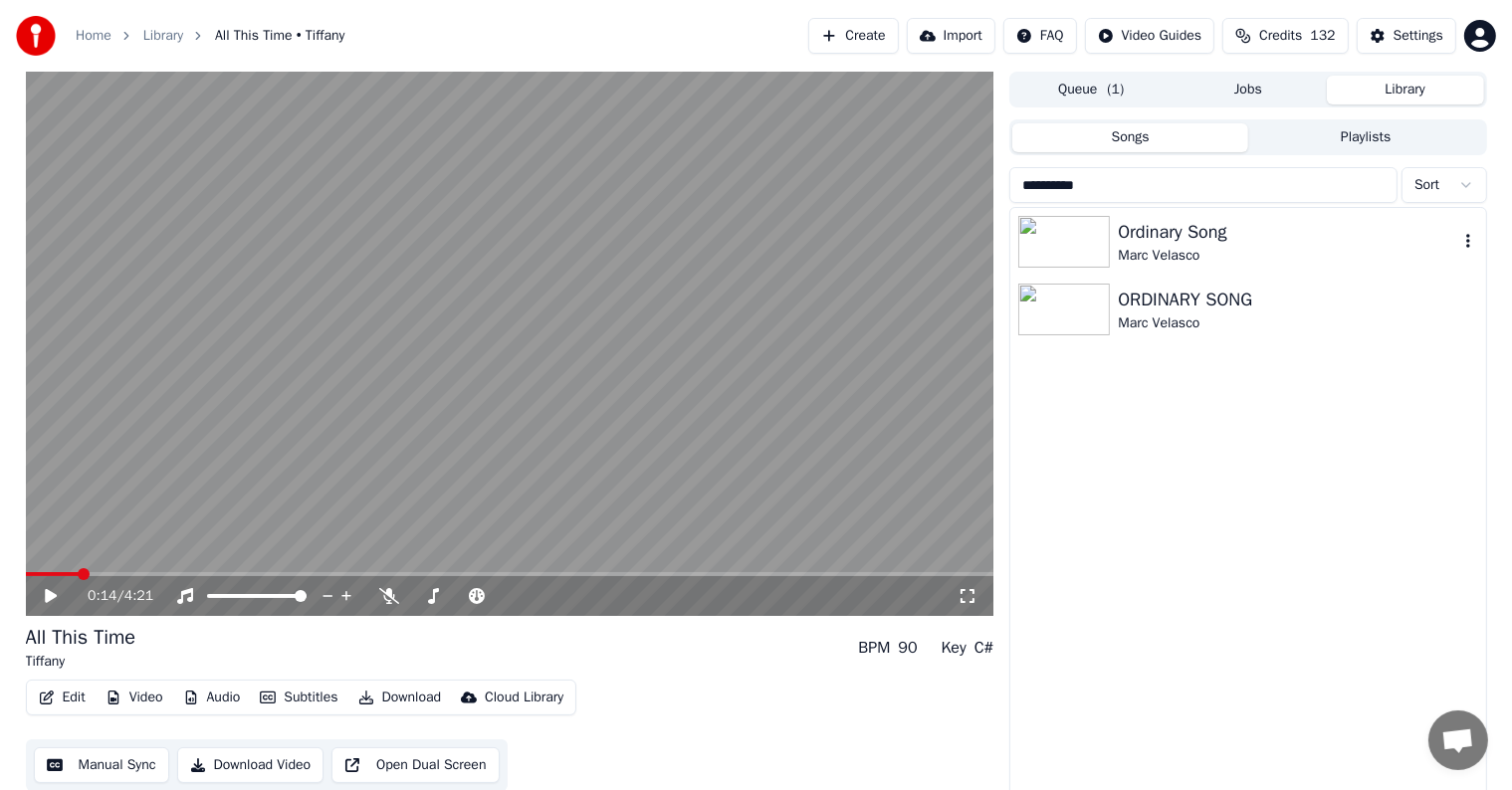 type on "**********" 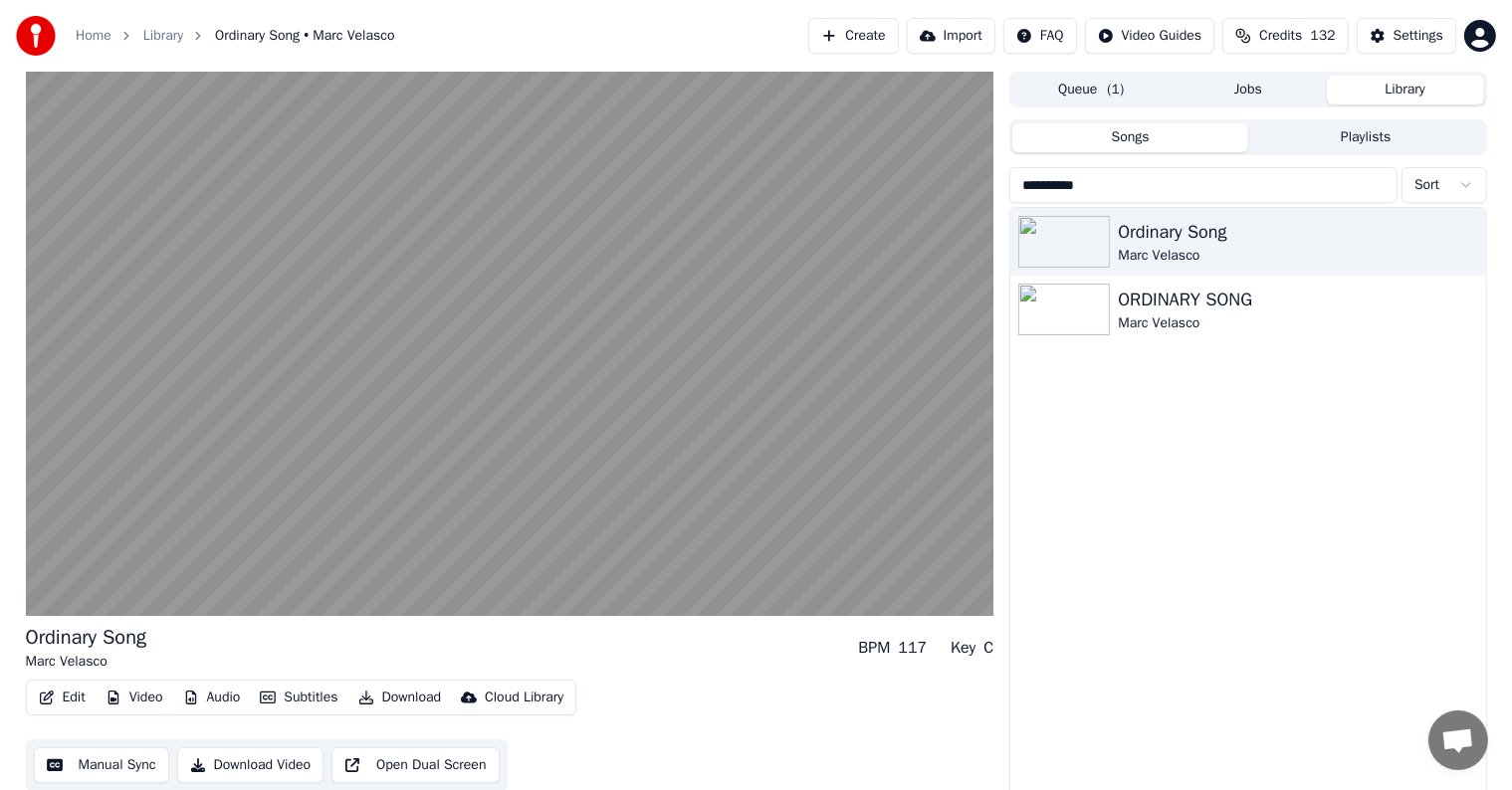 click on "Manual Sync" at bounding box center [102, 765] 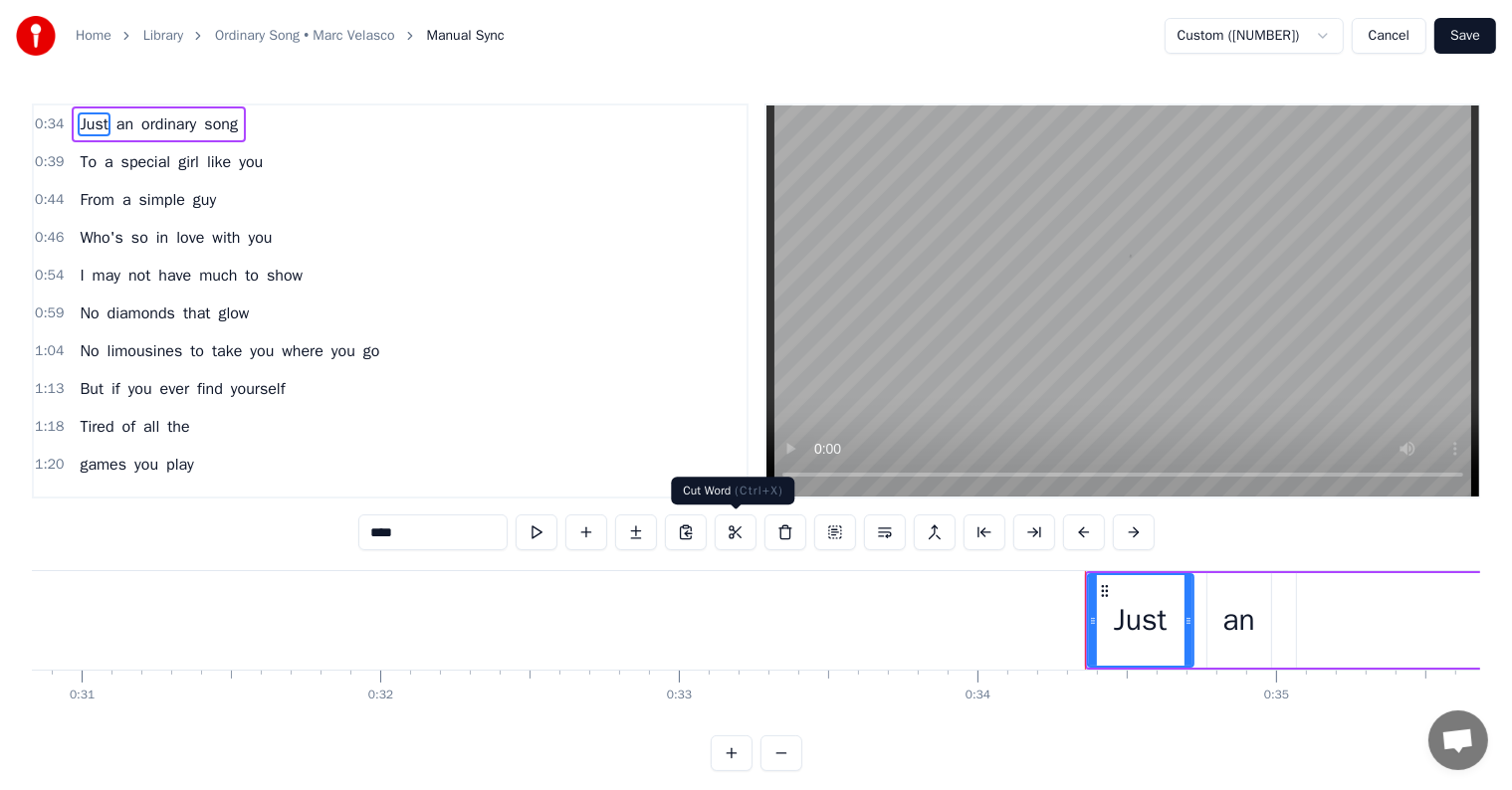 scroll, scrollTop: 0, scrollLeft: 10160, axis: horizontal 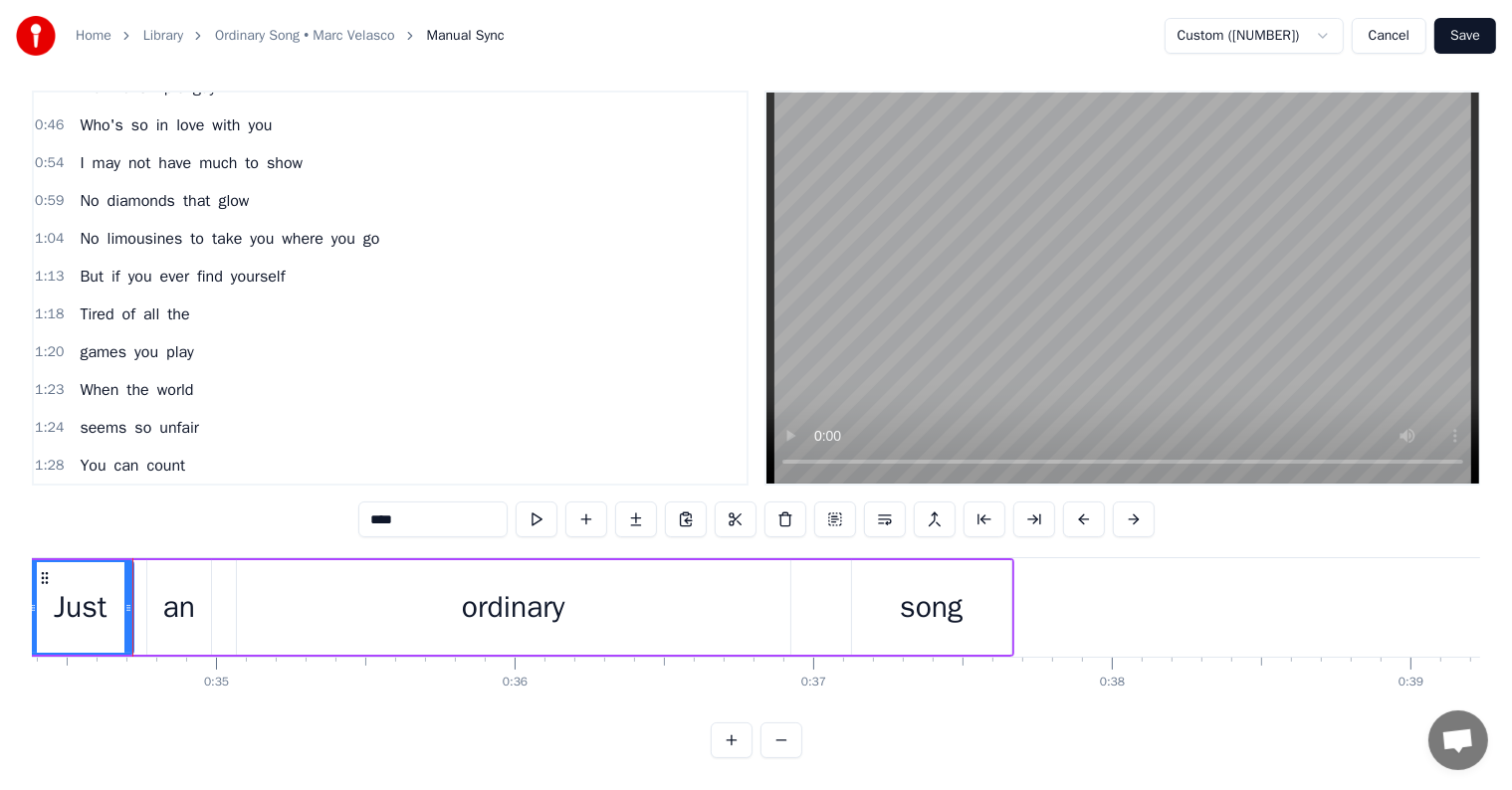 click on "[TIME] Tired of all the" at bounding box center (390, 314) 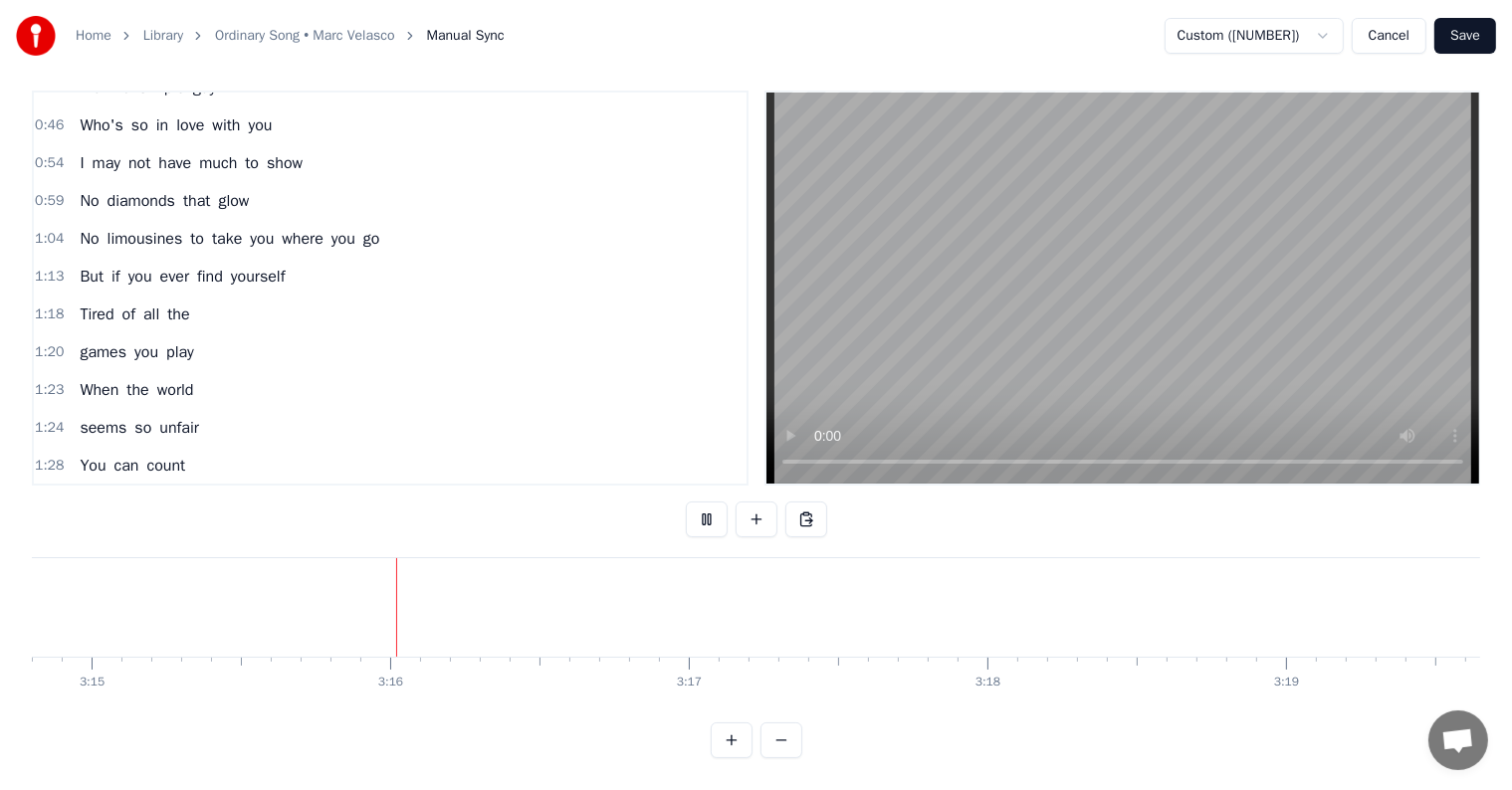 scroll, scrollTop: 0, scrollLeft: 58227, axis: horizontal 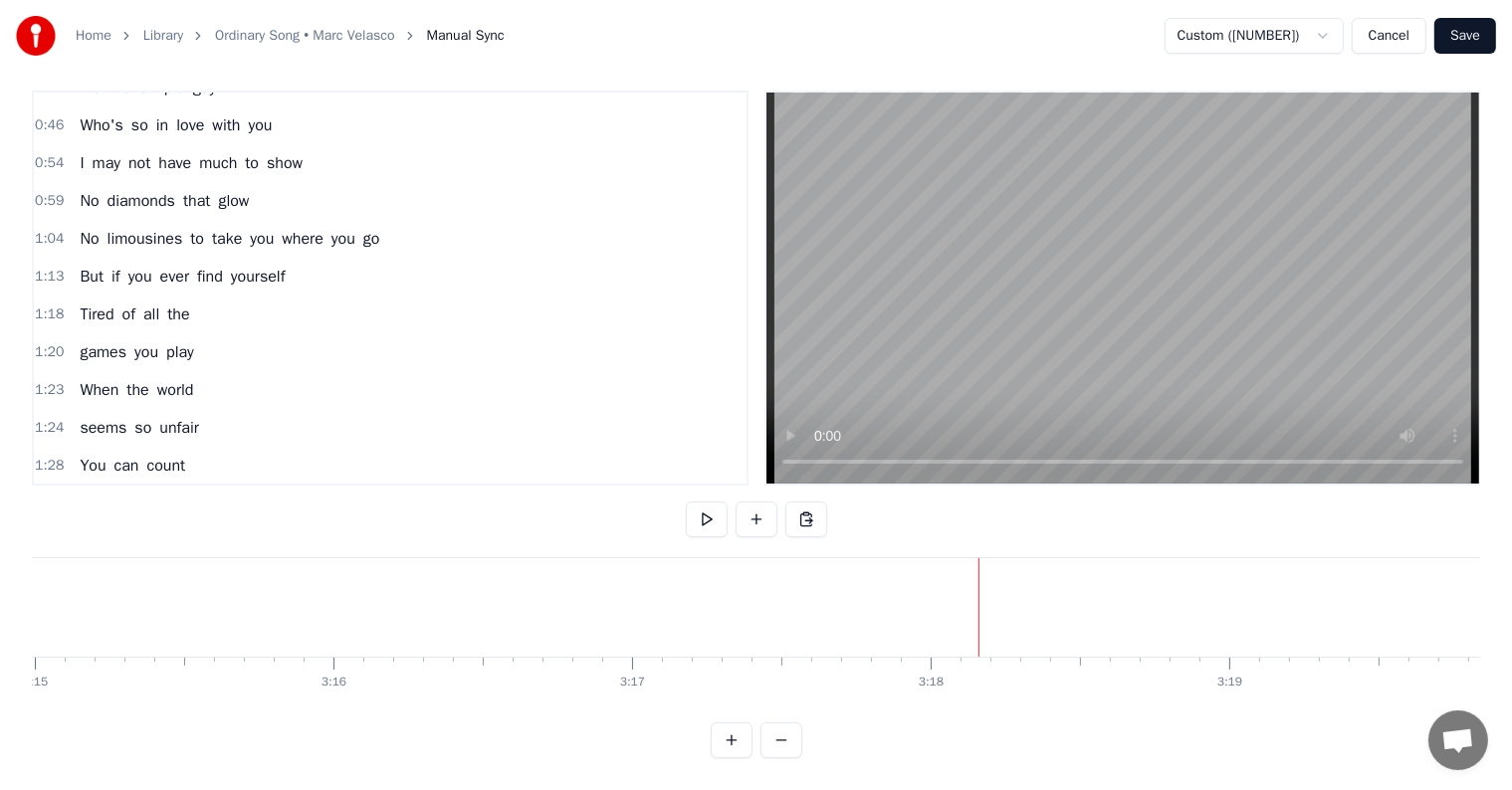 click on "you" at bounding box center [5121, 607] 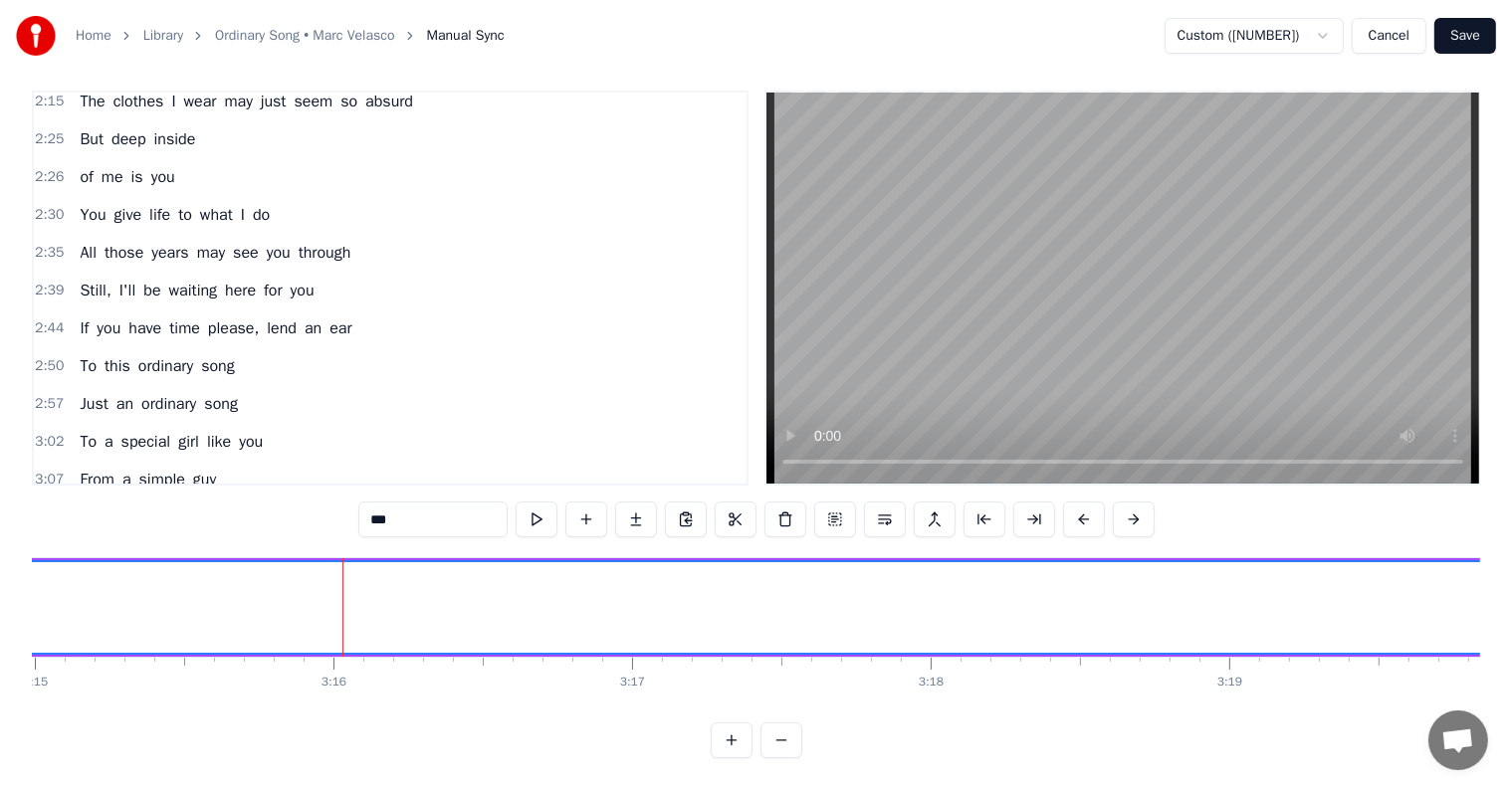 scroll, scrollTop: 889, scrollLeft: 0, axis: vertical 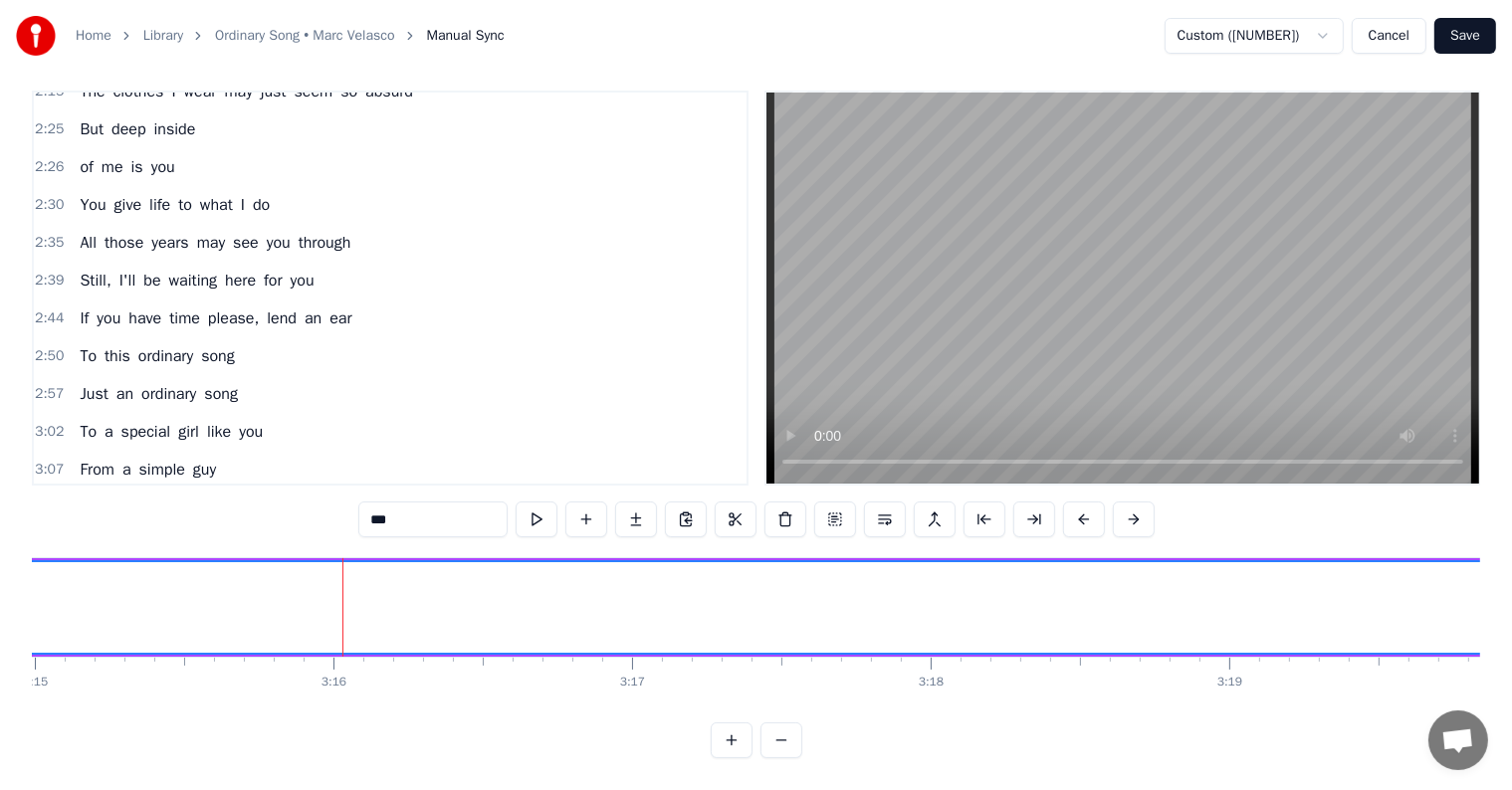 click on "you" at bounding box center [5123, 607] 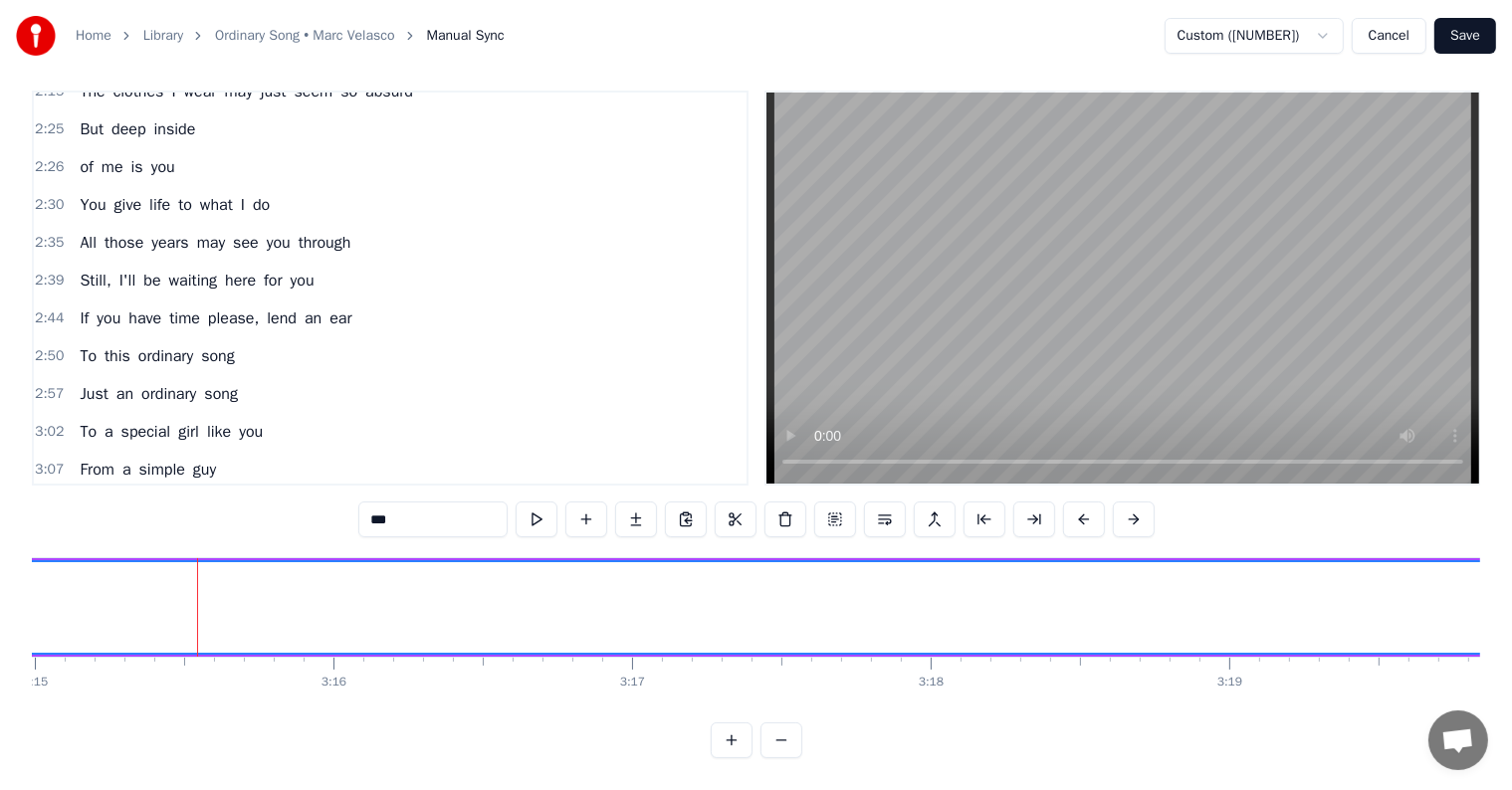 click on "you" at bounding box center (5123, 607) 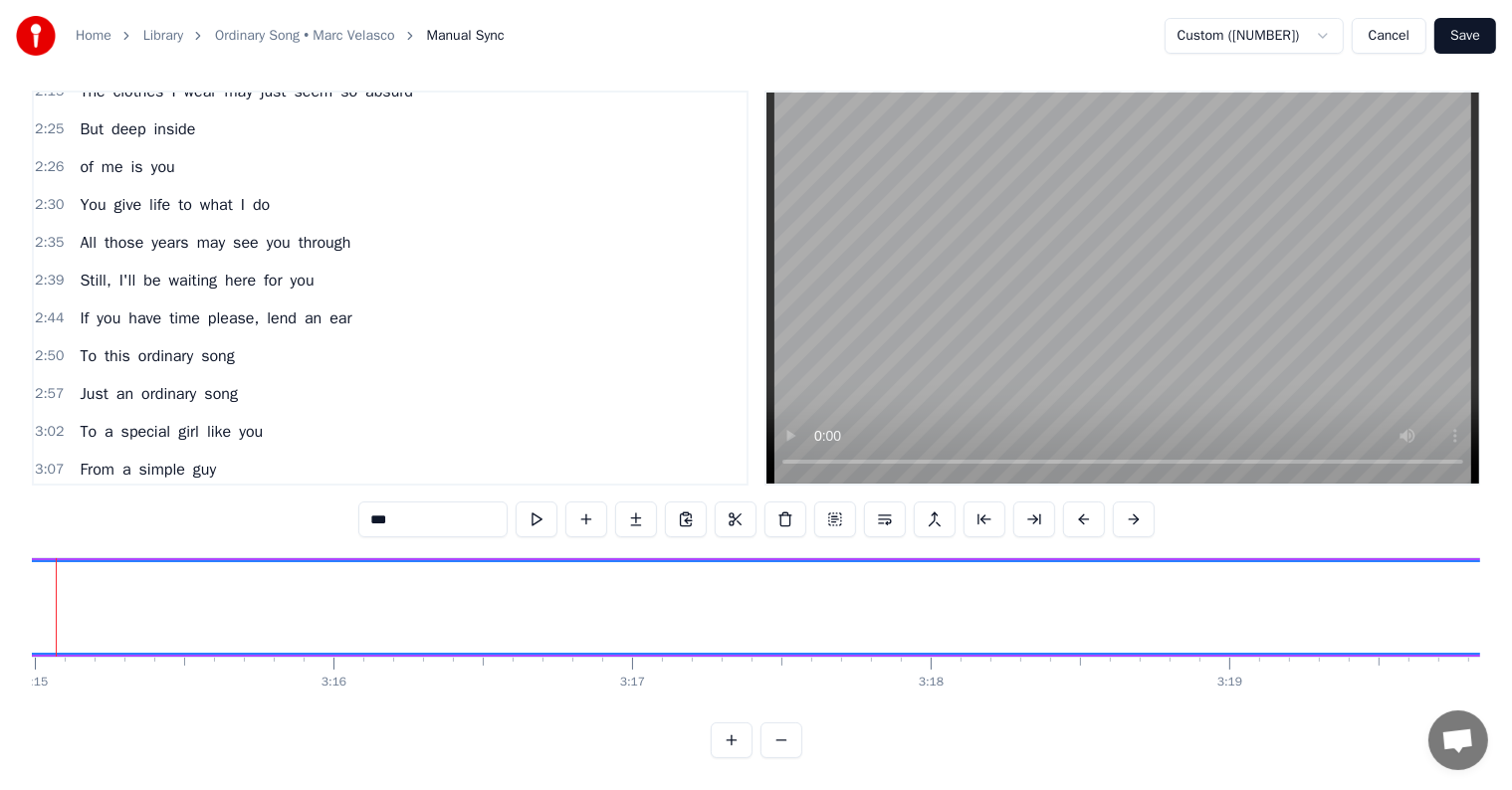 scroll, scrollTop: 0, scrollLeft: 58151, axis: horizontal 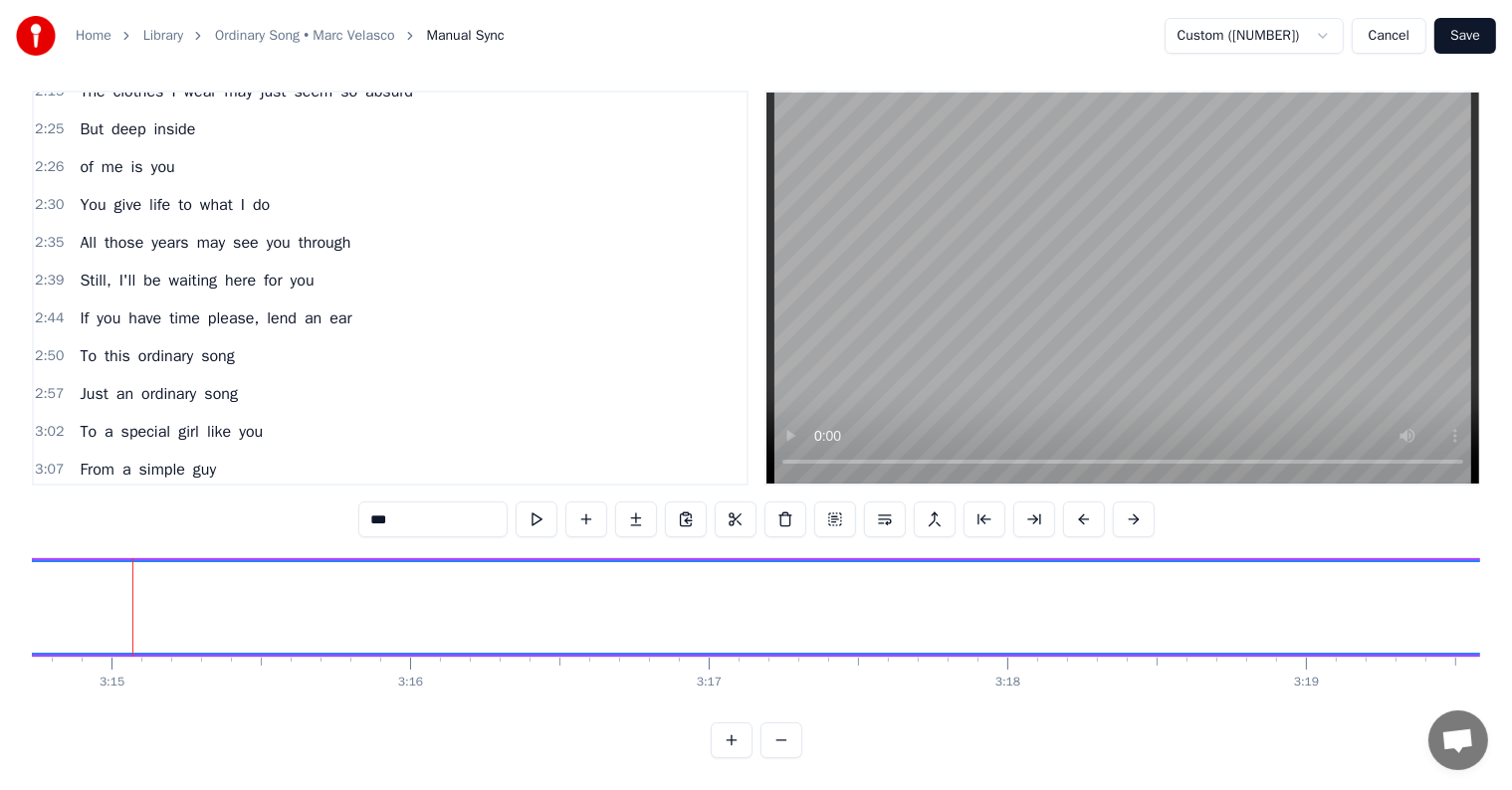 click on "you" at bounding box center [5200, 607] 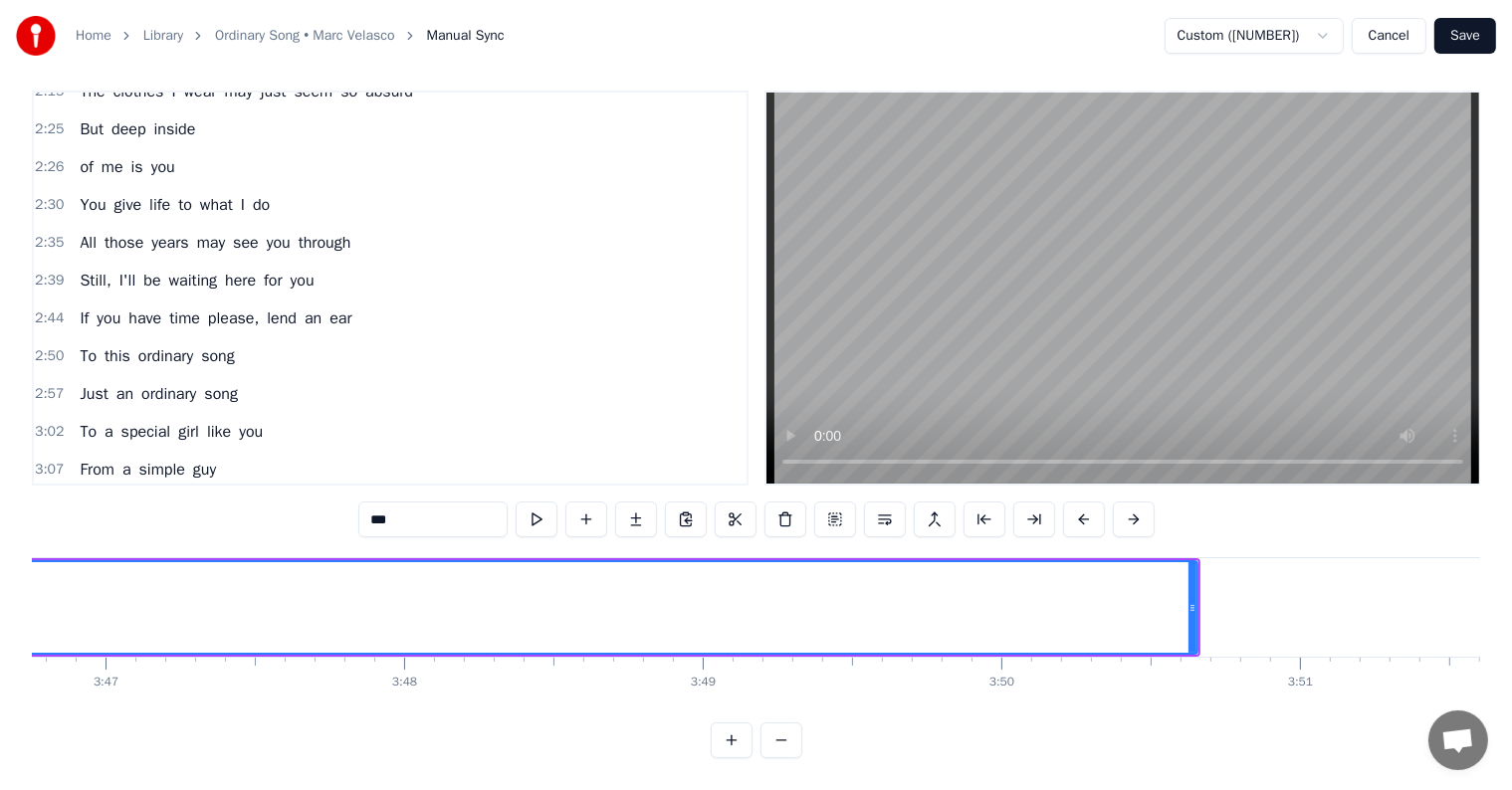 scroll, scrollTop: 0, scrollLeft: 67751, axis: horizontal 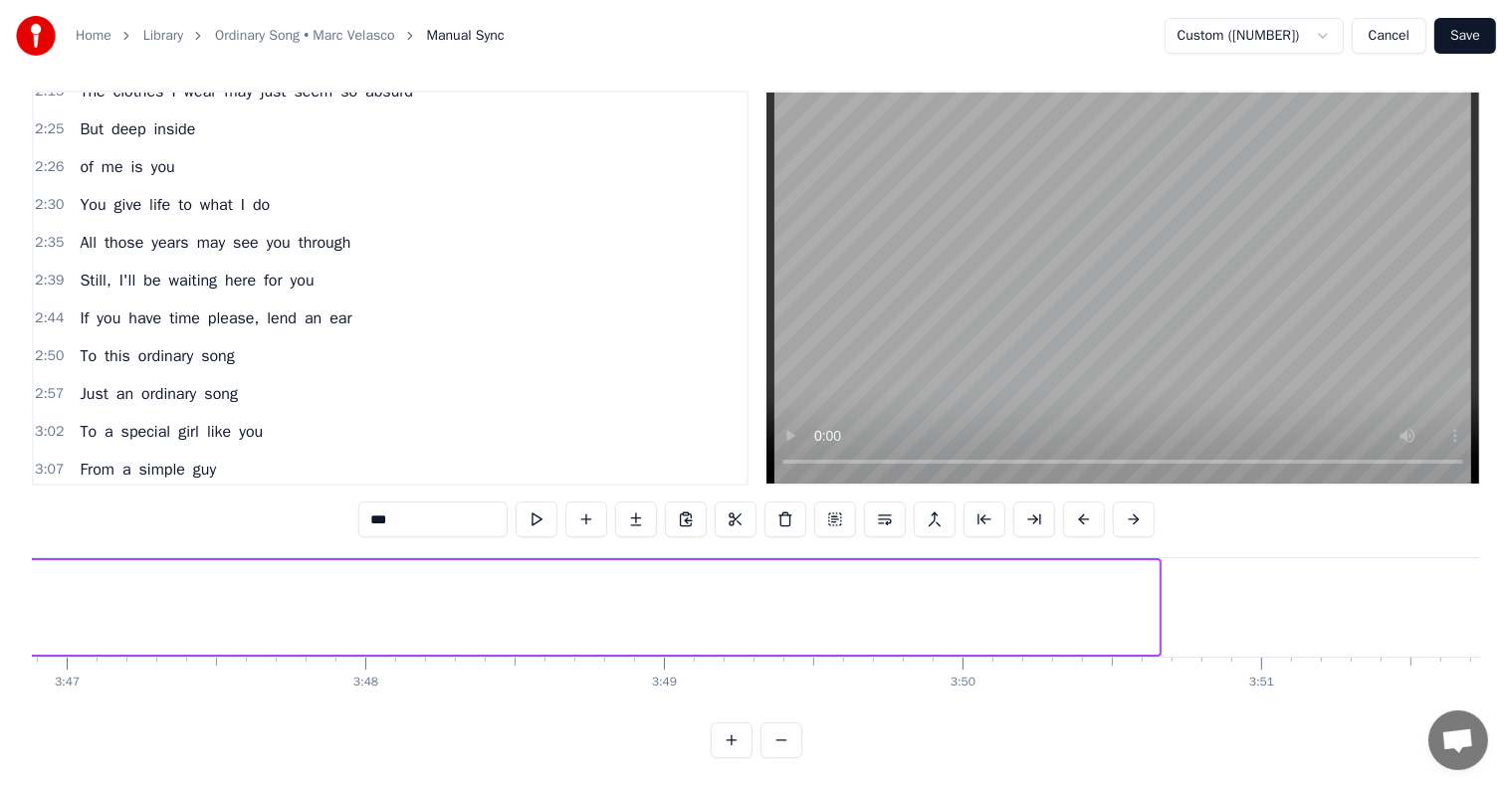 drag, startPoint x: 1151, startPoint y: 586, endPoint x: 0, endPoint y: 494, distance: 1154.6709 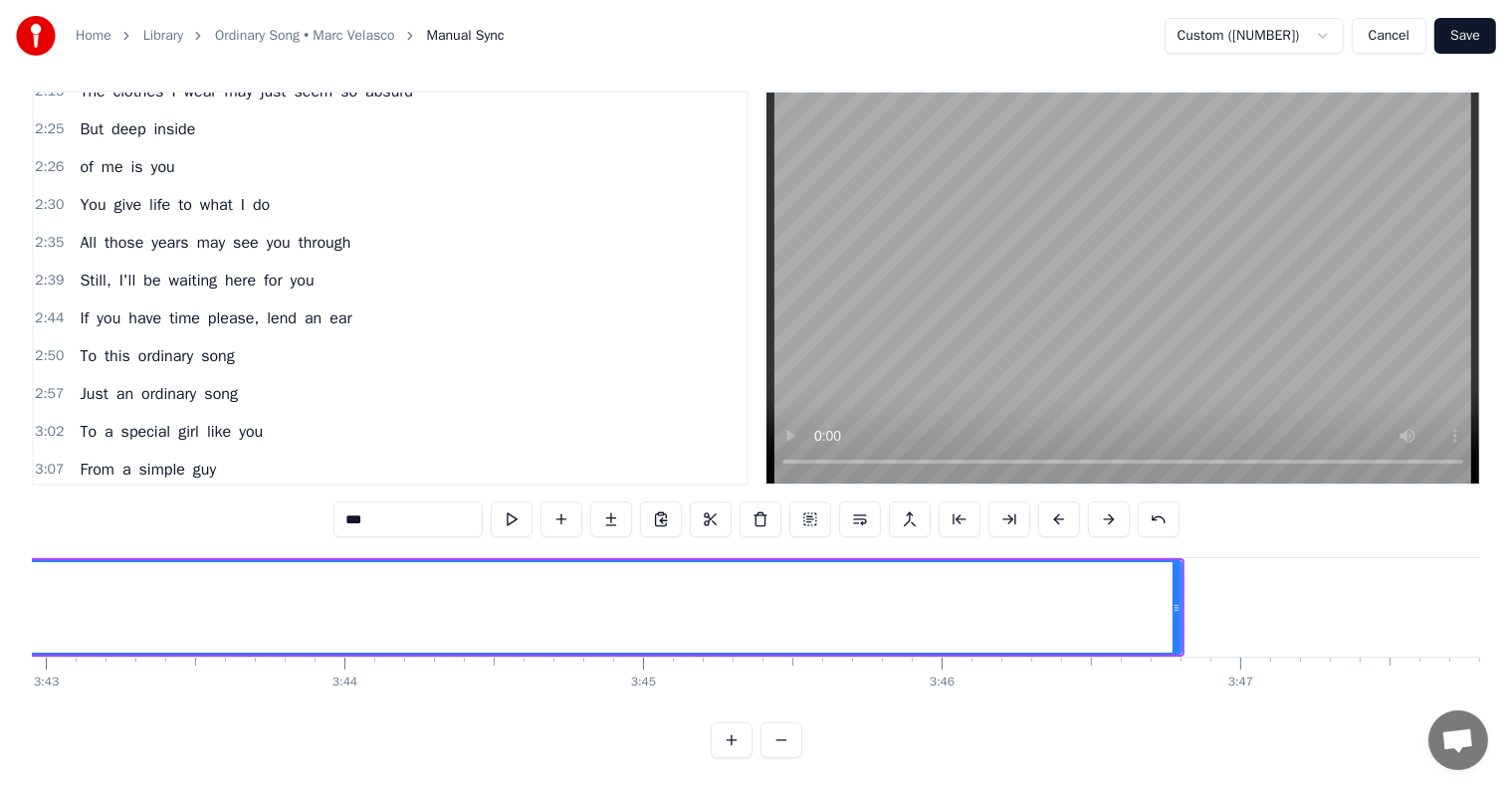 scroll, scrollTop: 0, scrollLeft: 66500, axis: horizontal 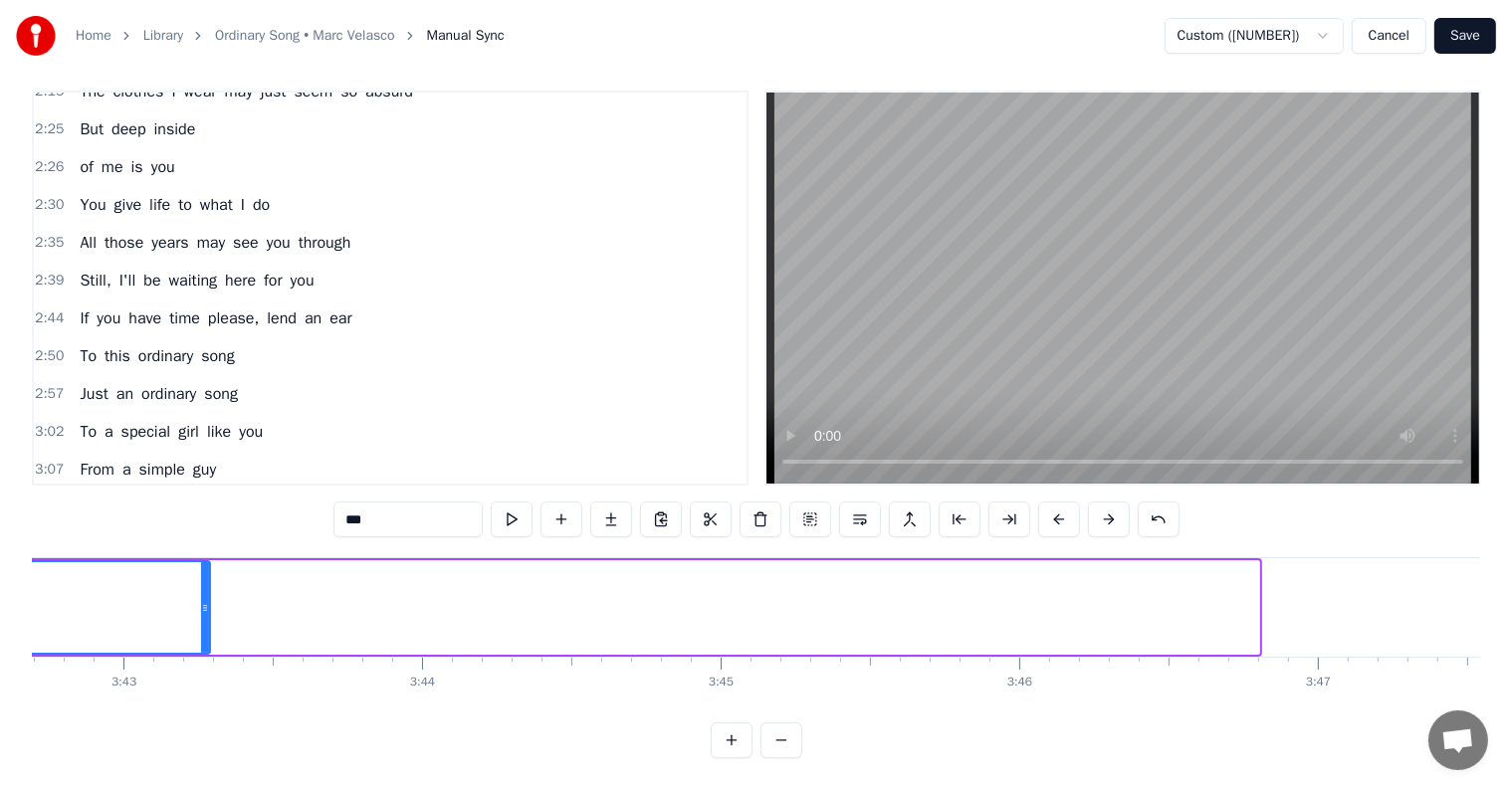 drag, startPoint x: 1253, startPoint y: 586, endPoint x: 142, endPoint y: 544, distance: 1111.79 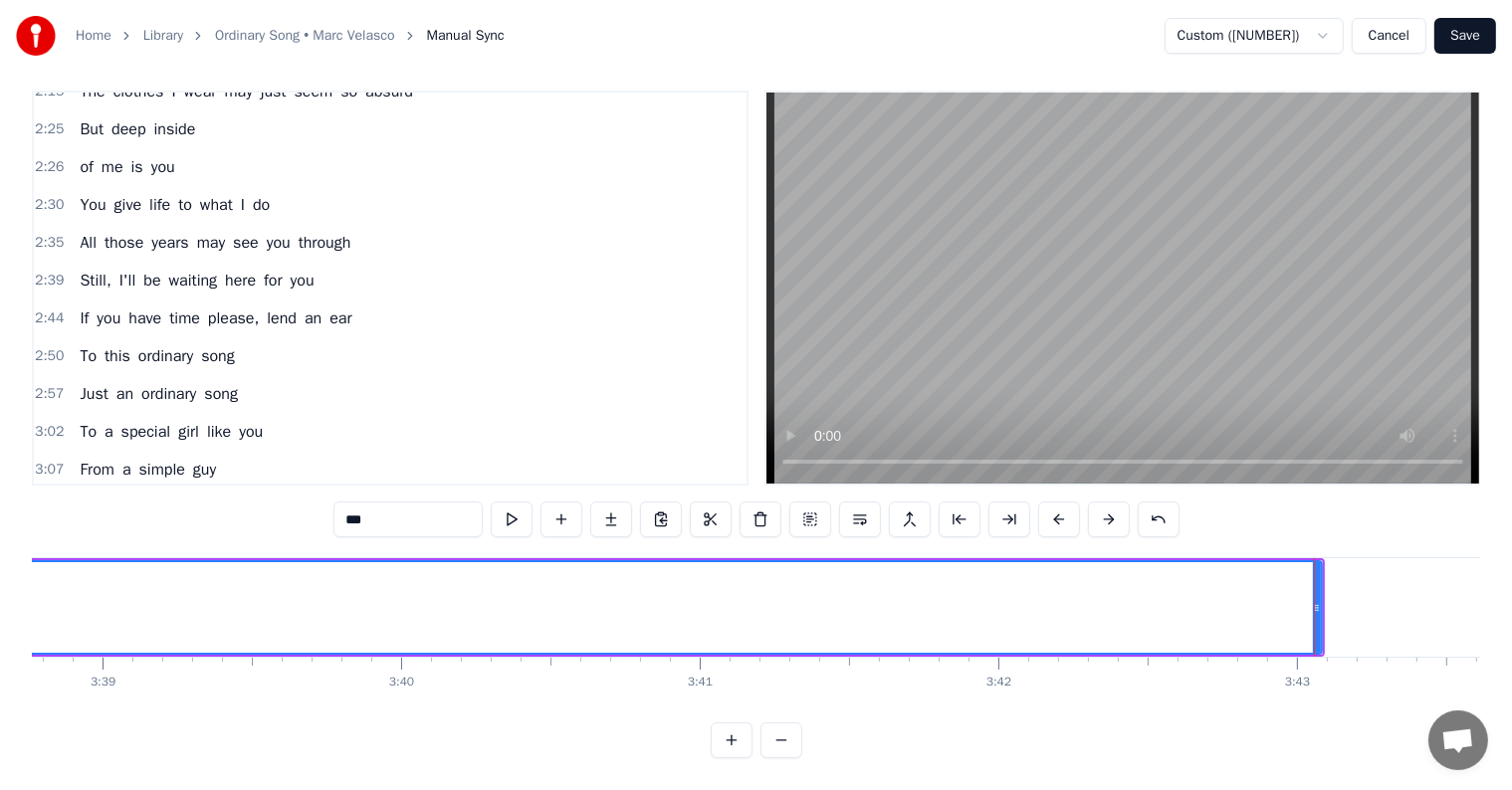scroll, scrollTop: 0, scrollLeft: 65287, axis: horizontal 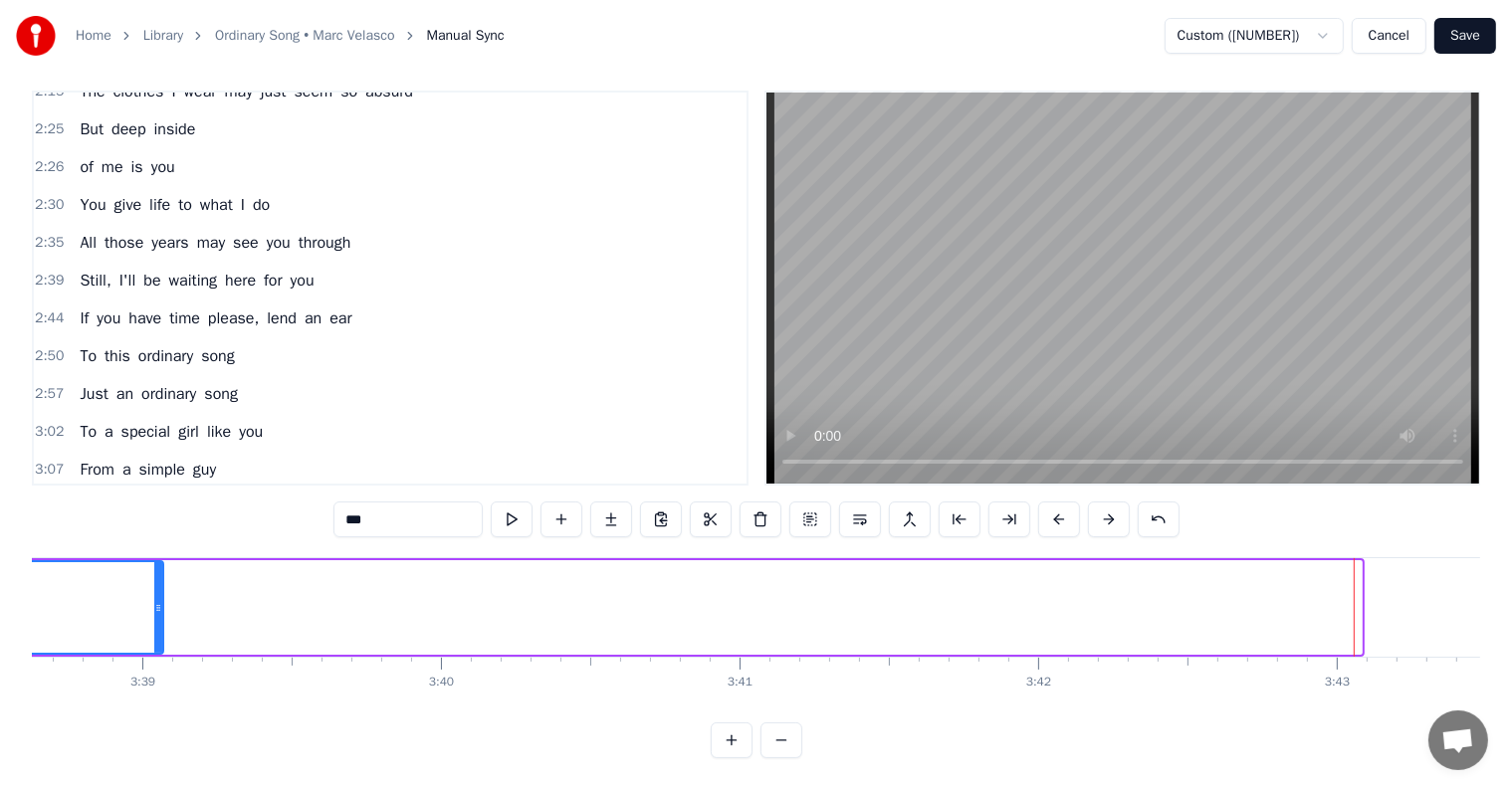 drag, startPoint x: 1357, startPoint y: 589, endPoint x: 92, endPoint y: 535, distance: 1266.152 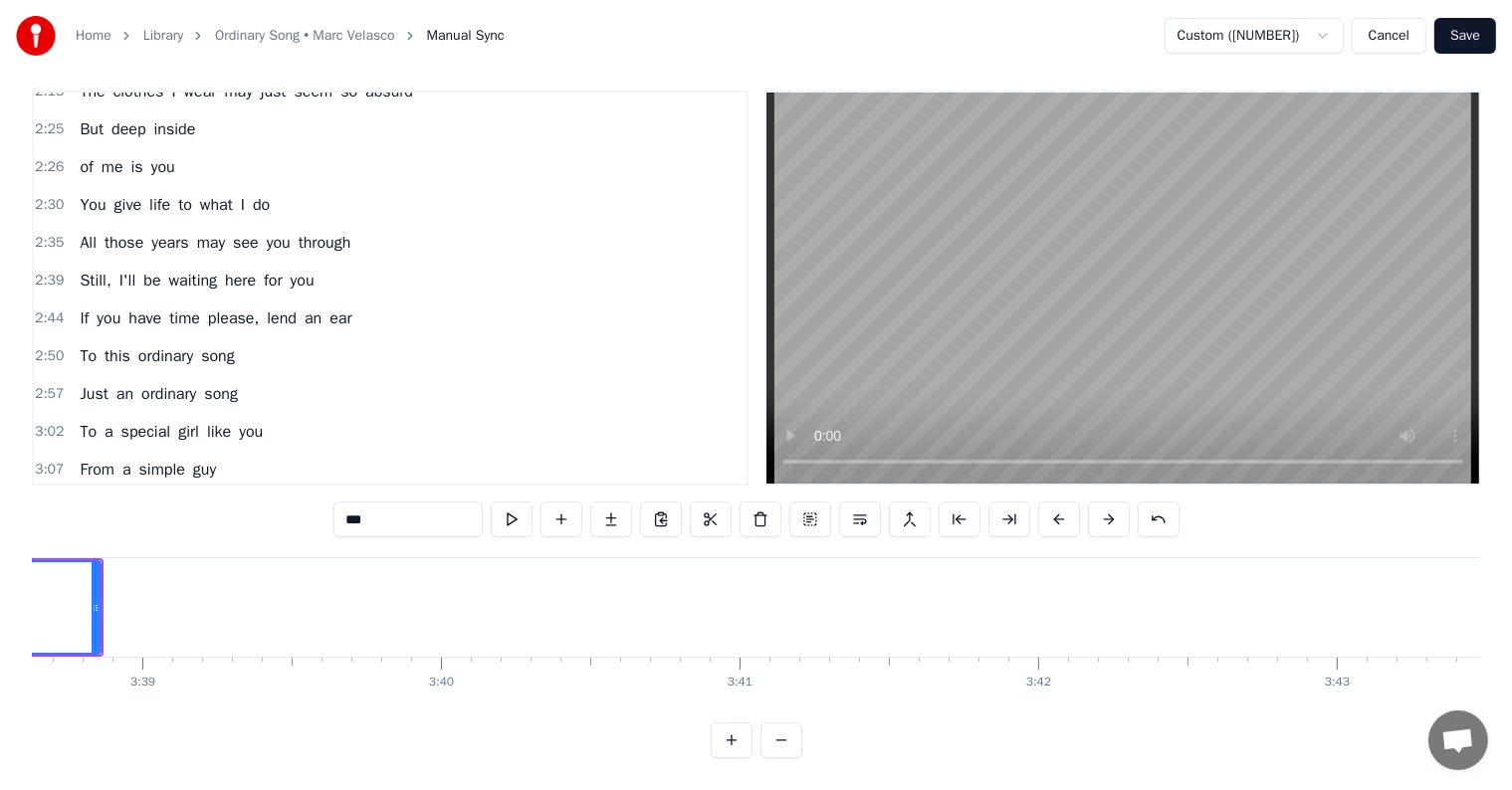 scroll, scrollTop: 0, scrollLeft: 65250, axis: horizontal 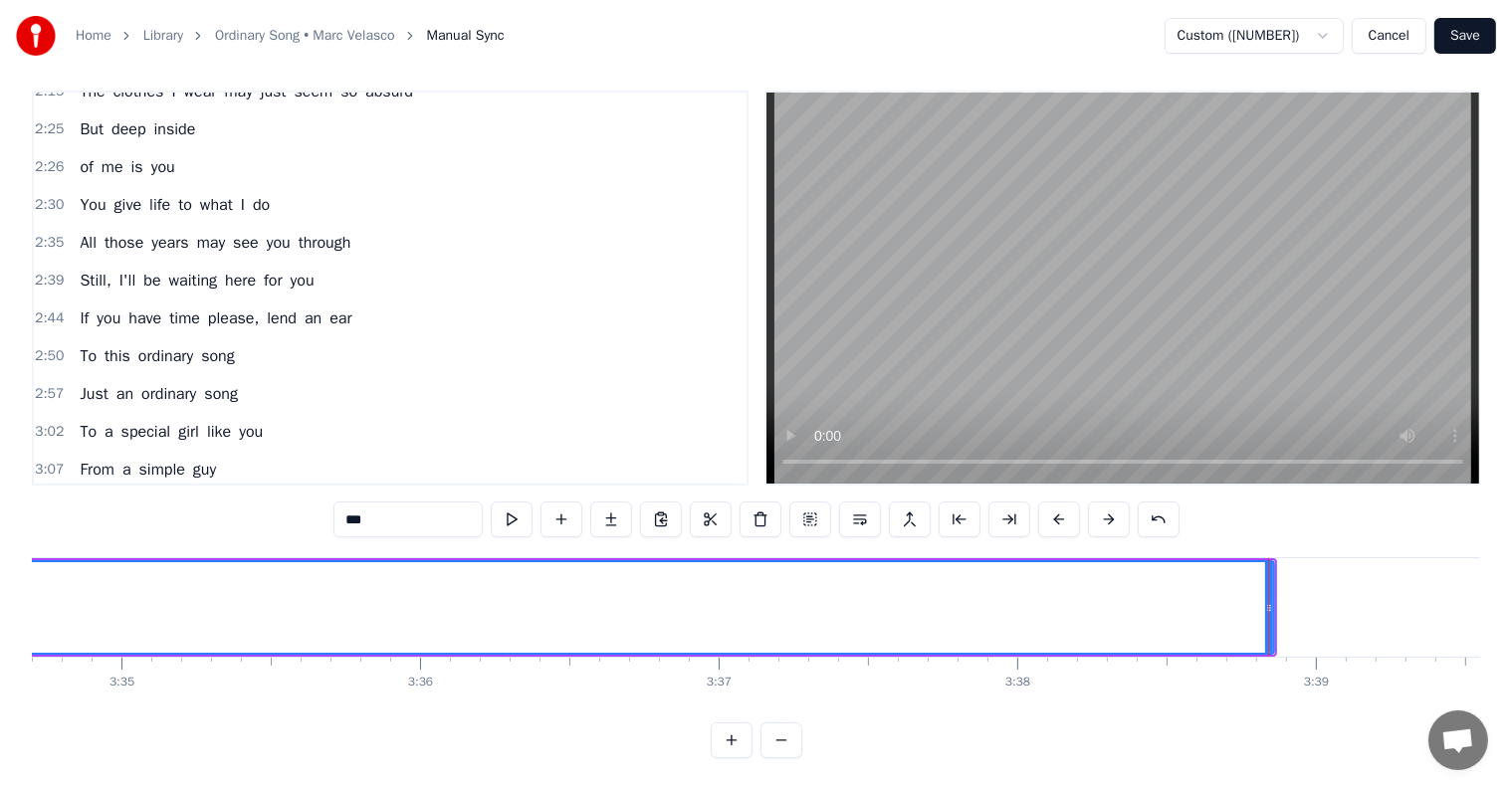 click at bounding box center [1268, 607] 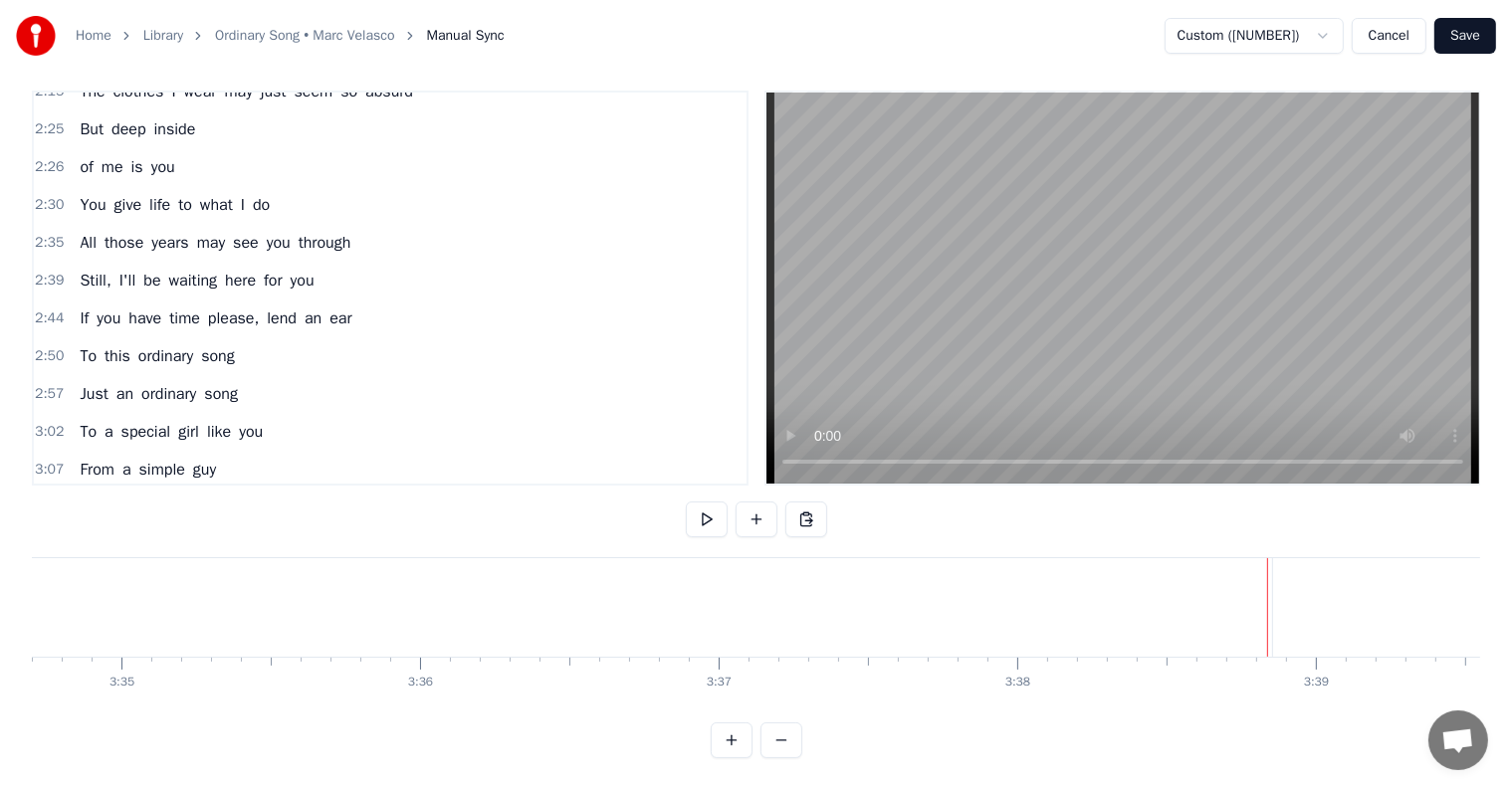 click on "you" at bounding box center (-2526, 607) 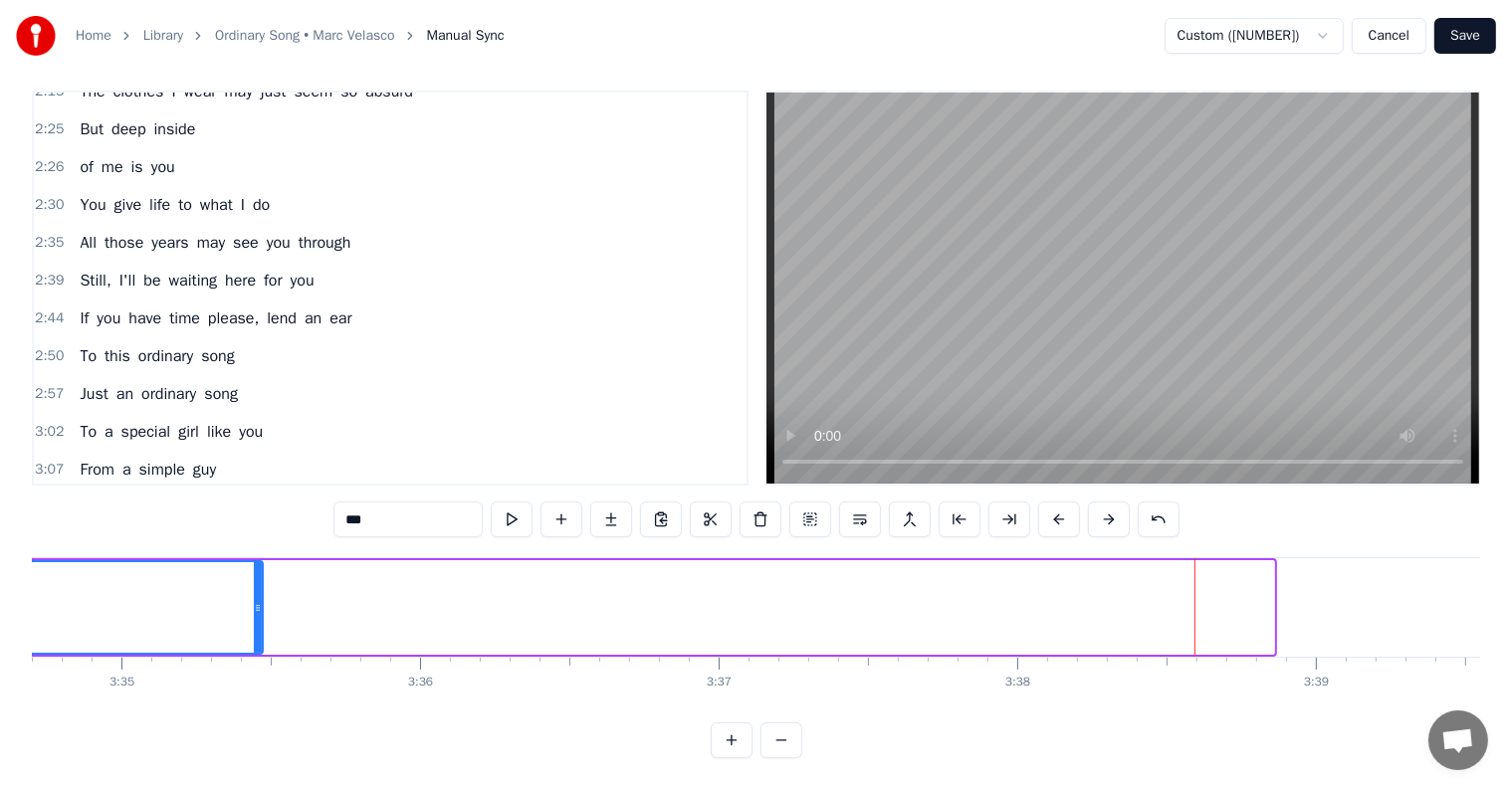 drag, startPoint x: 1269, startPoint y: 589, endPoint x: 182, endPoint y: 569, distance: 1087.184 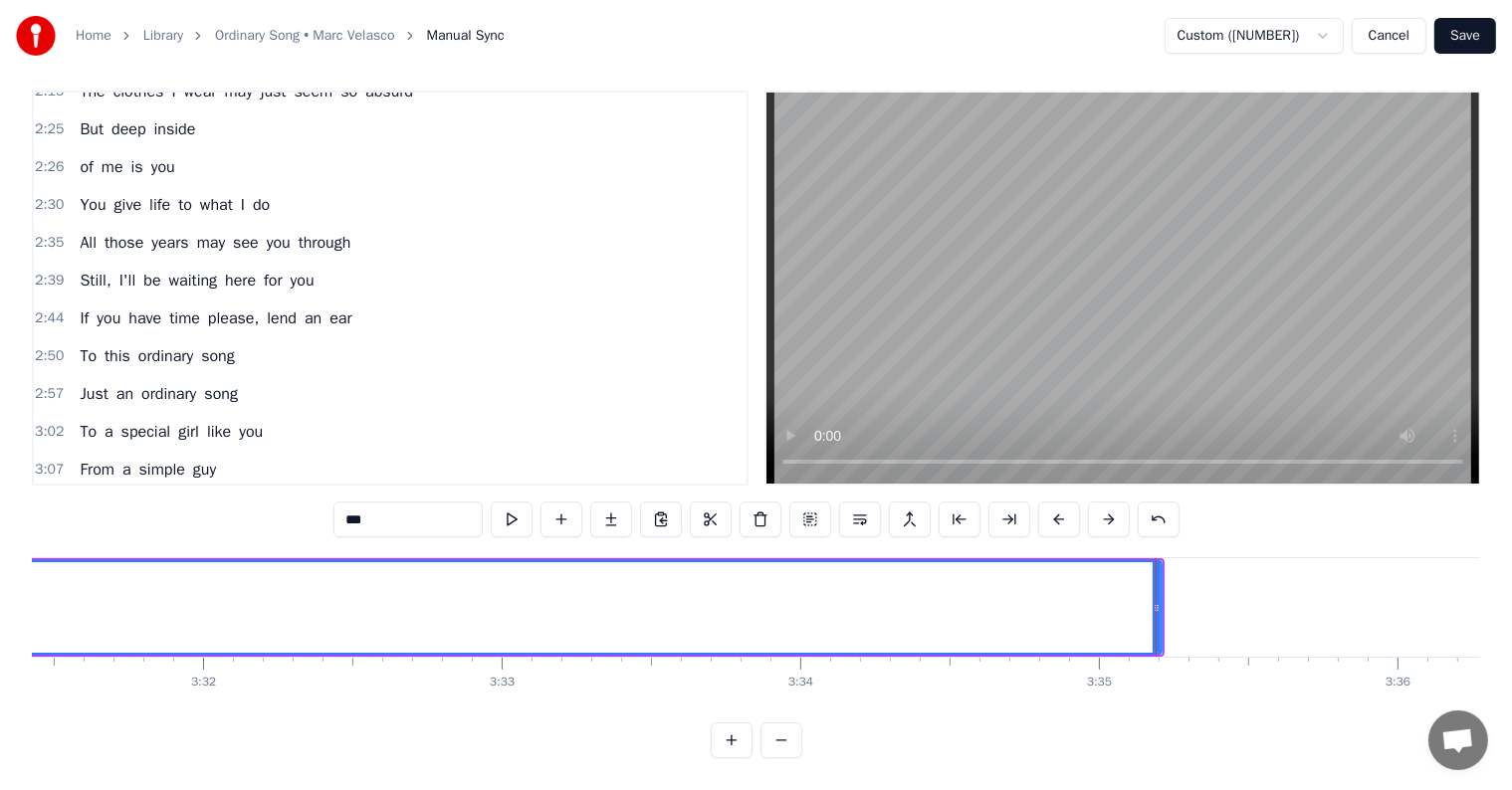 scroll, scrollTop: 0, scrollLeft: 63176, axis: horizontal 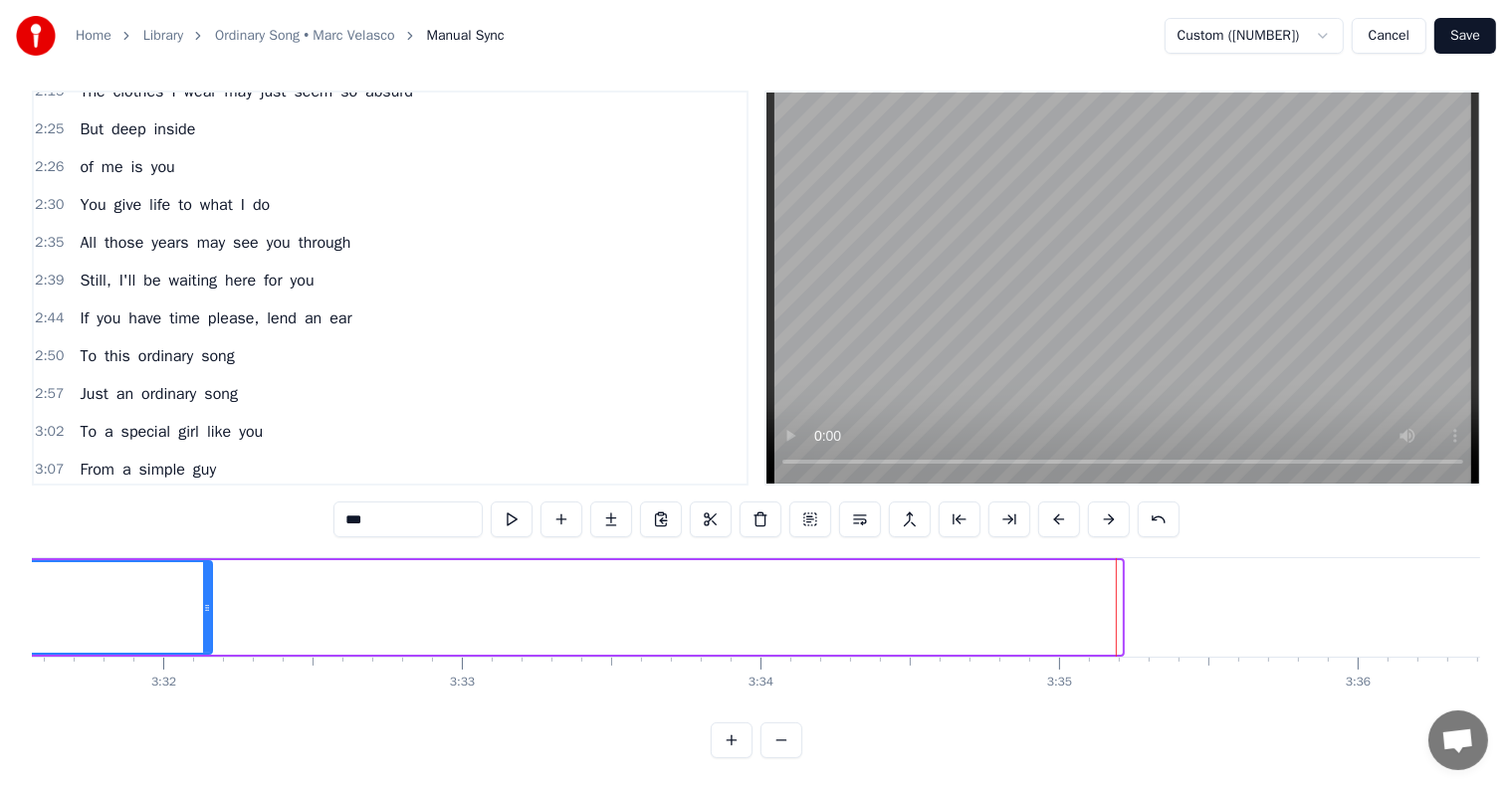 drag, startPoint x: 1119, startPoint y: 578, endPoint x: 191, endPoint y: 503, distance: 931.0258 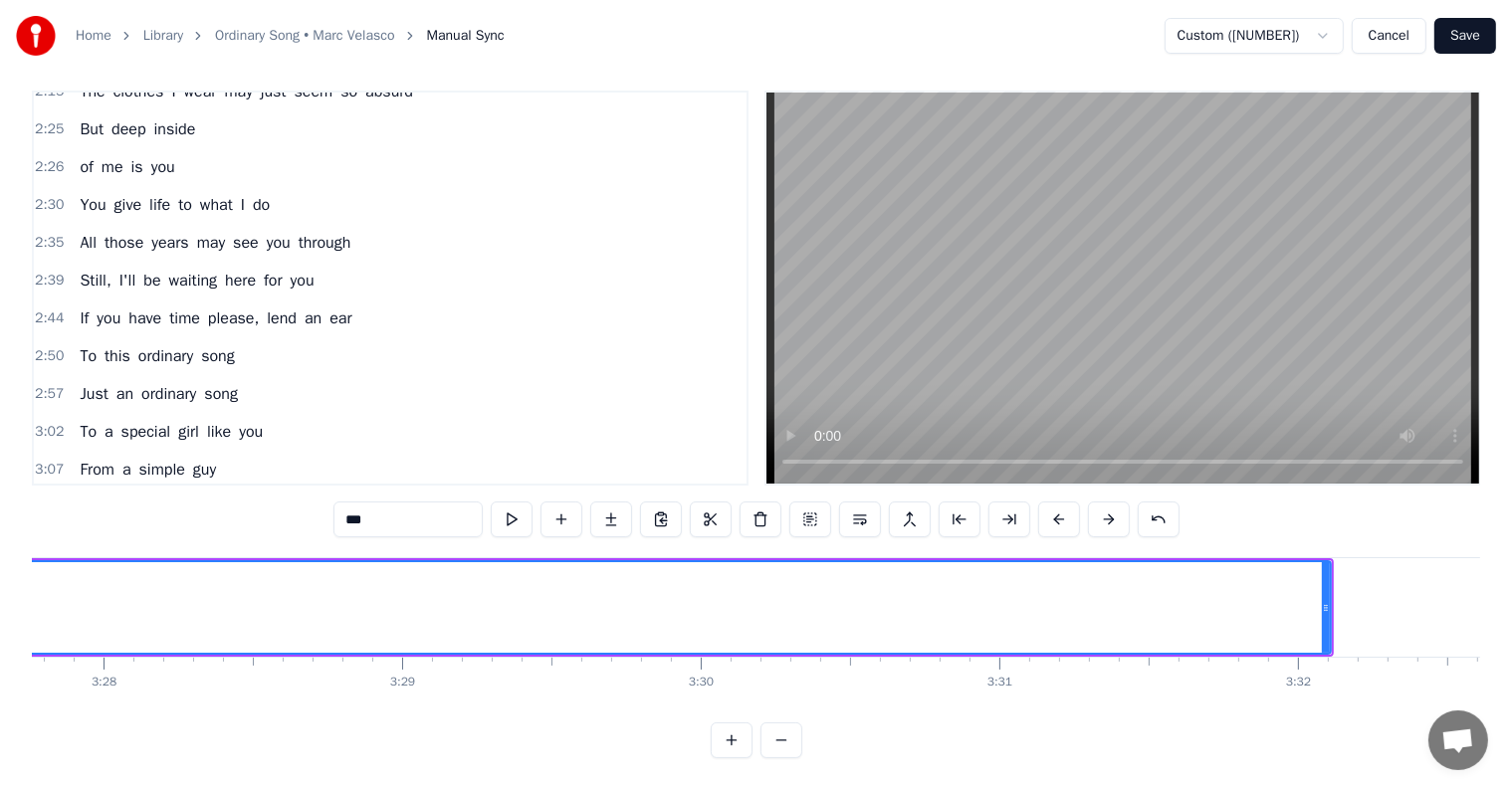 scroll, scrollTop: 0, scrollLeft: 62001, axis: horizontal 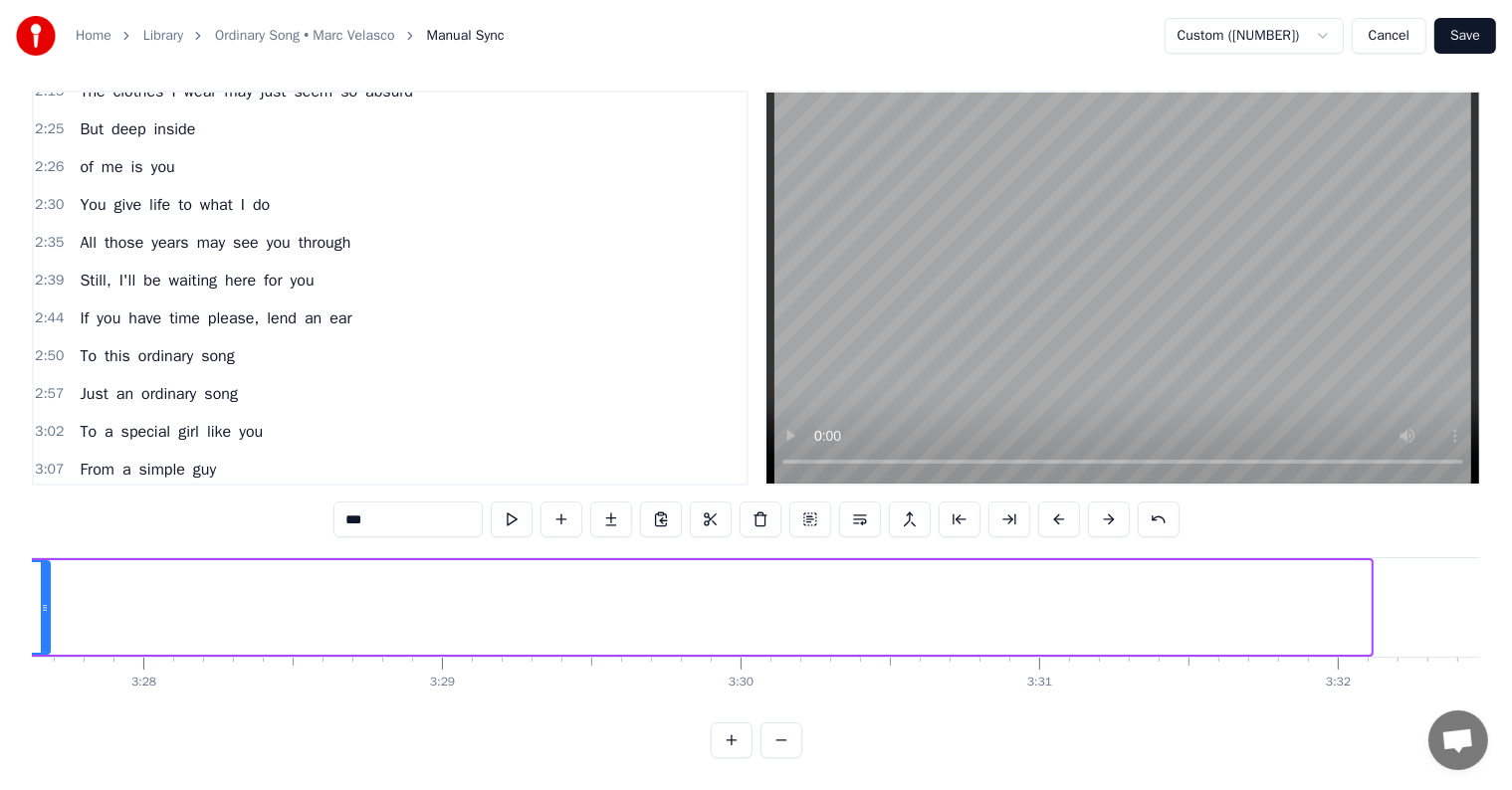 drag, startPoint x: 1366, startPoint y: 585, endPoint x: 0, endPoint y: 566, distance: 1366.1321 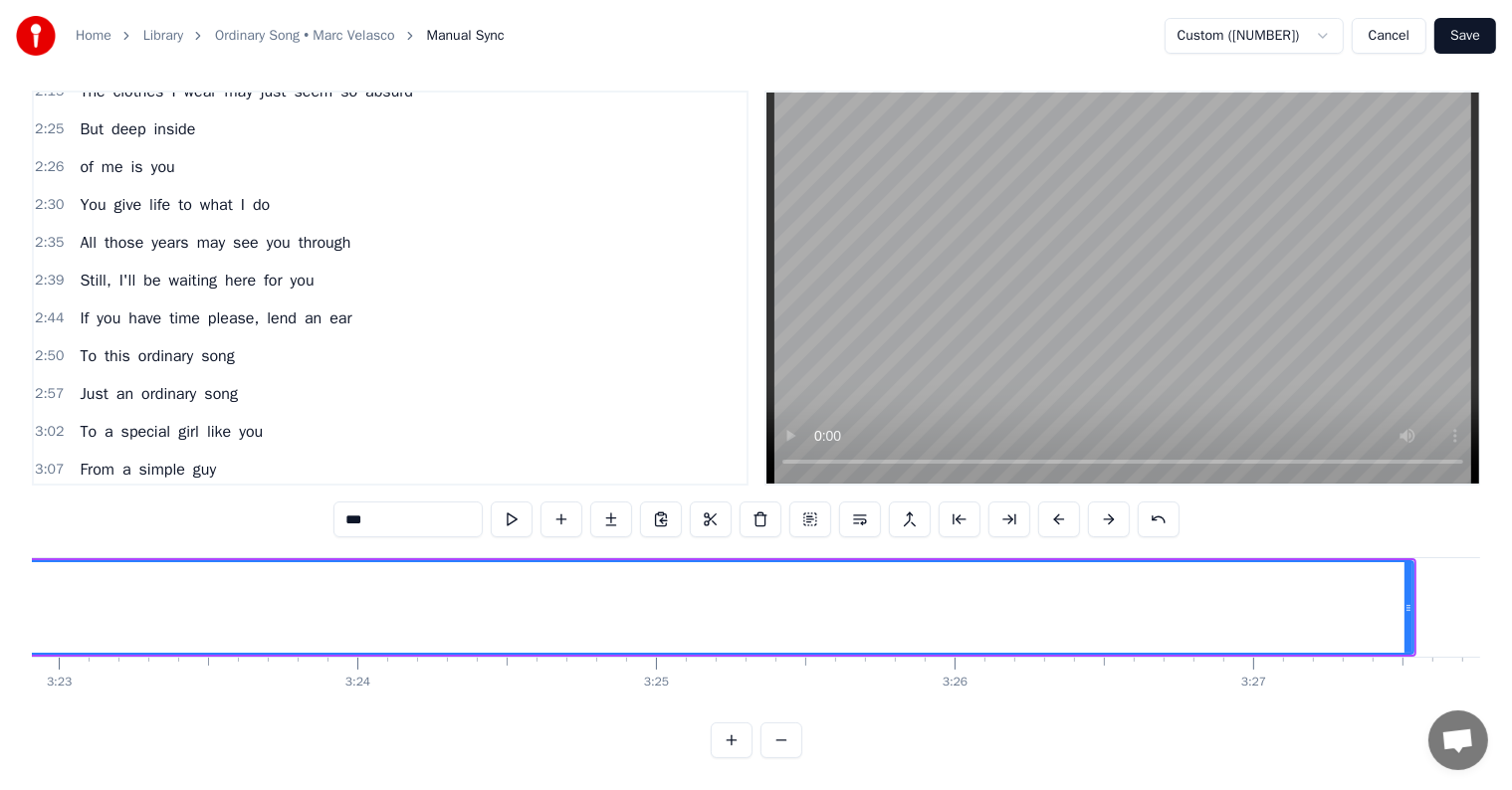 scroll, scrollTop: 0, scrollLeft: 60632, axis: horizontal 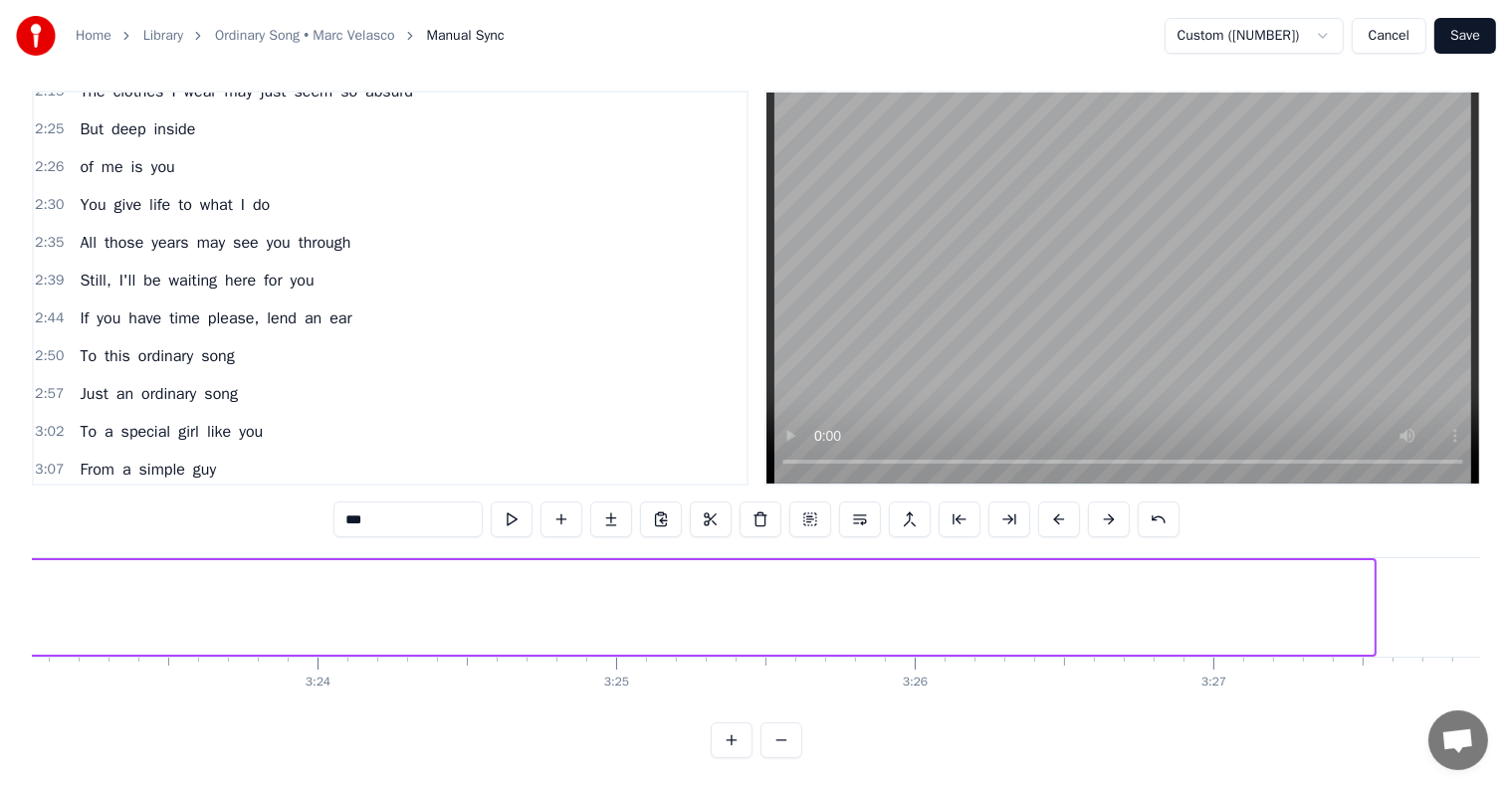 drag, startPoint x: 1370, startPoint y: 588, endPoint x: 0, endPoint y: 569, distance: 1370.1317 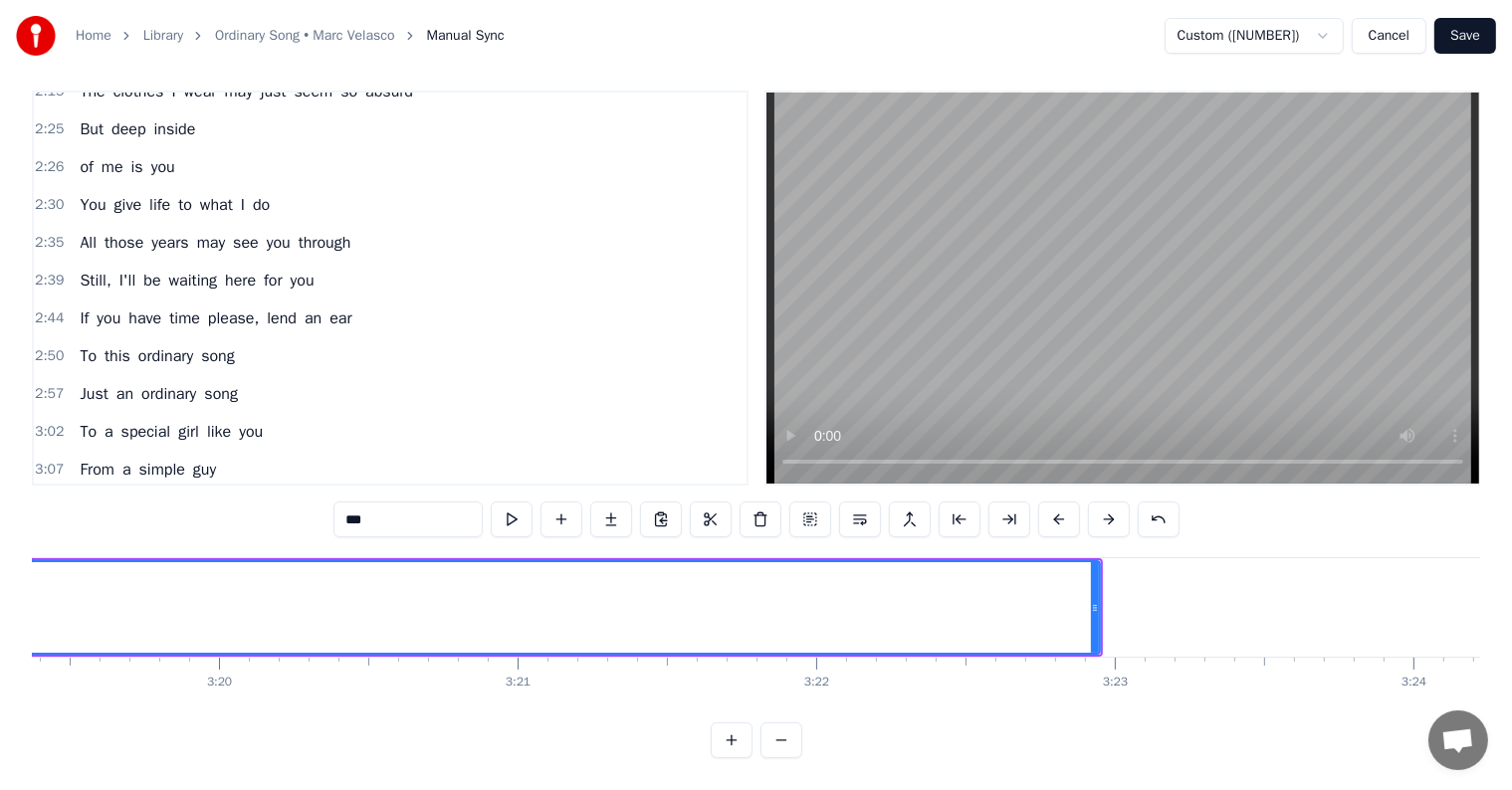 scroll, scrollTop: 0, scrollLeft: 59459, axis: horizontal 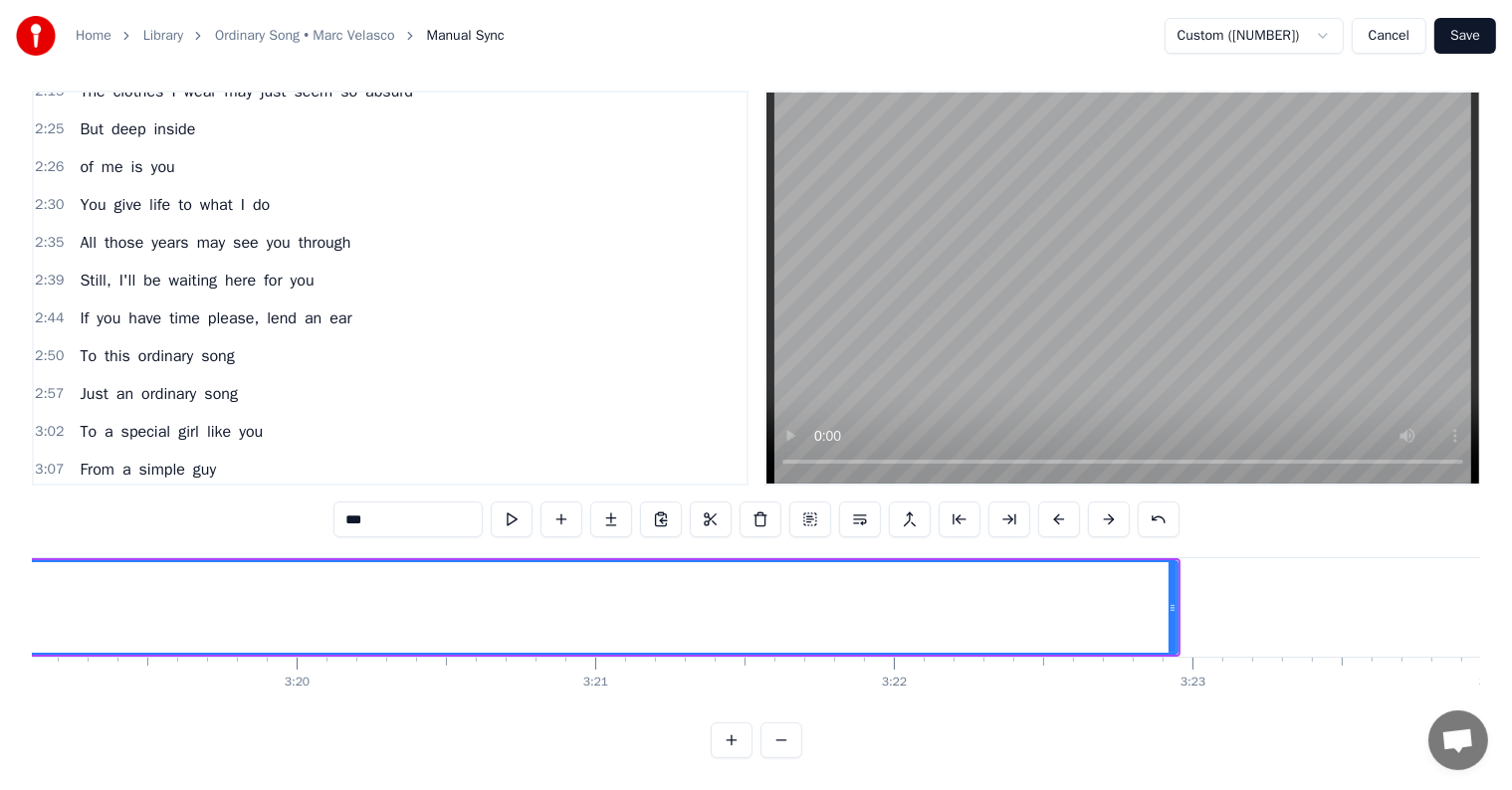 click on "you" at bounding box center (-245, 607) 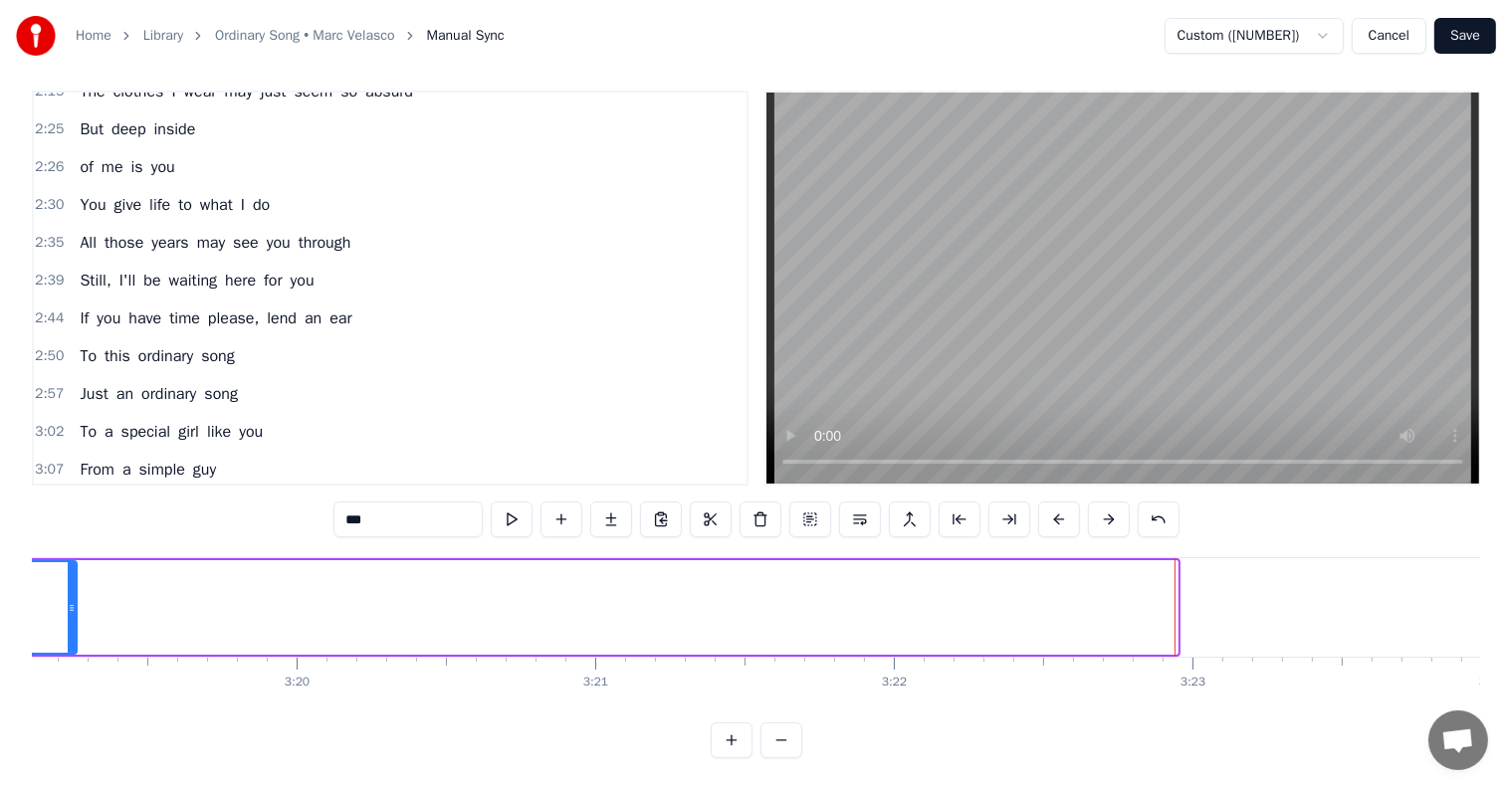 drag, startPoint x: 1173, startPoint y: 594, endPoint x: 36, endPoint y: 550, distance: 1137.851 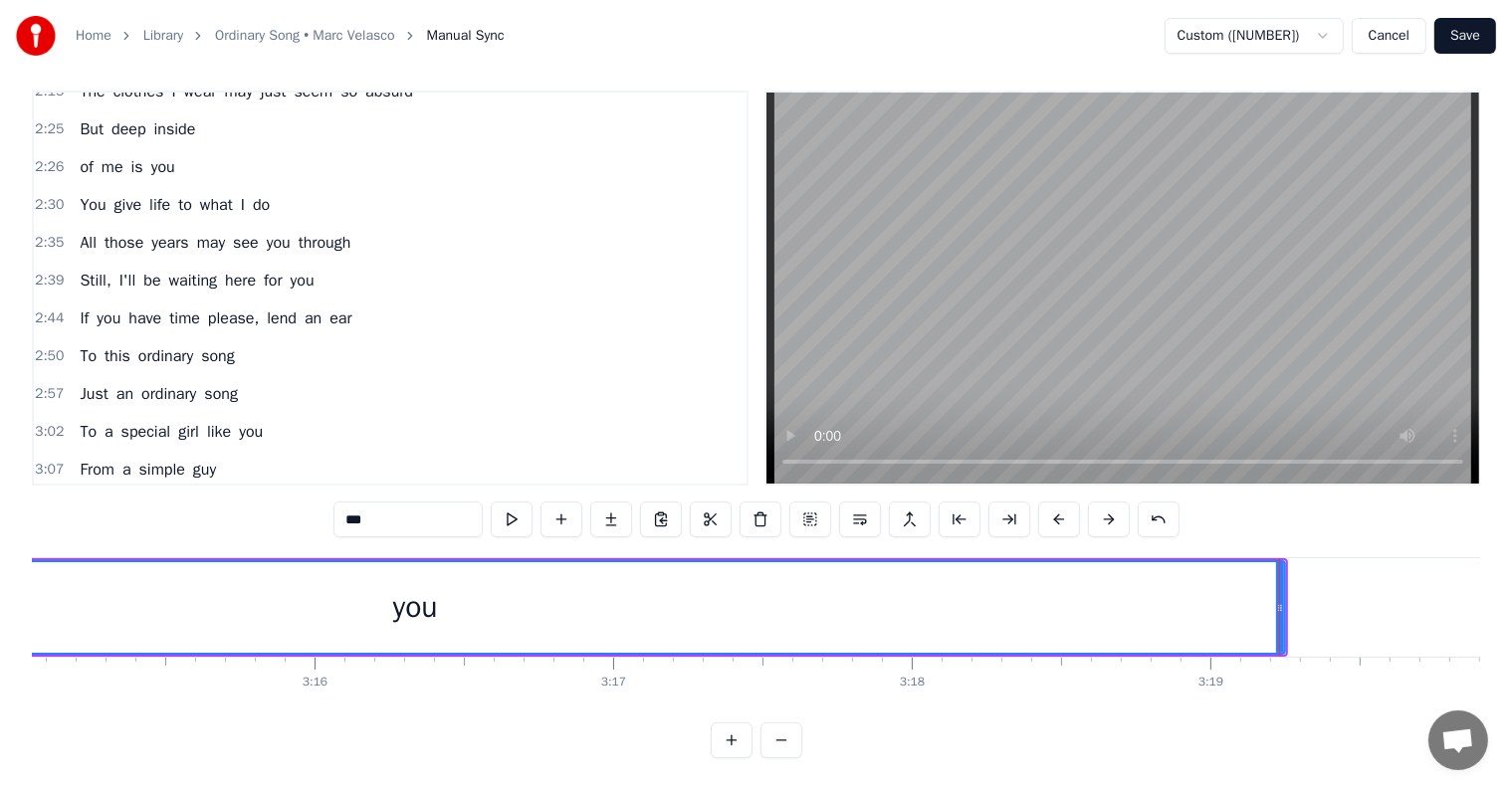 scroll, scrollTop: 0, scrollLeft: 58168, axis: horizontal 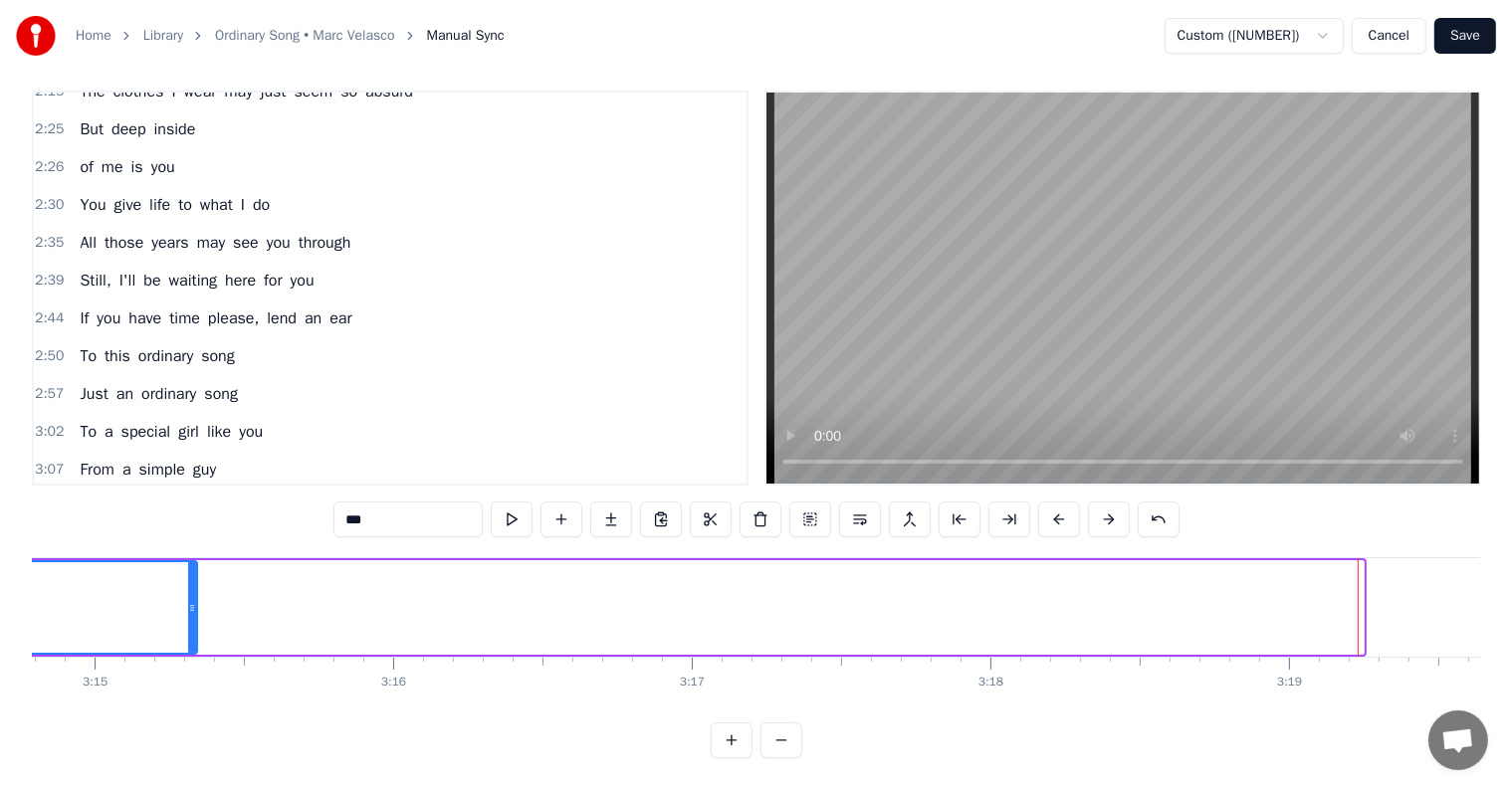 drag, startPoint x: 1360, startPoint y: 602, endPoint x: 193, endPoint y: 556, distance: 1167.9062 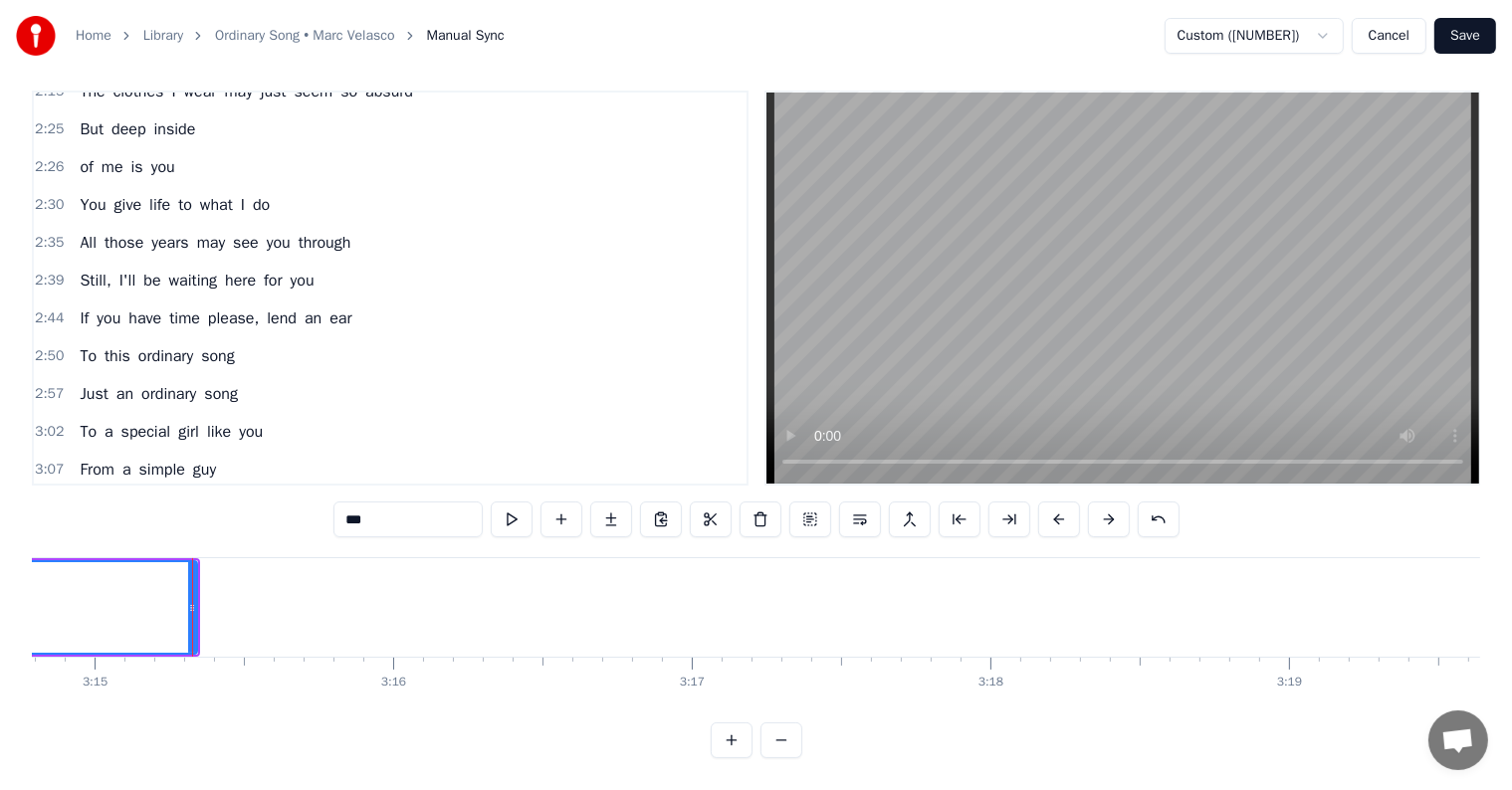 click on "Home Library Ordinary Song • [PERSON] Manual Sync Custom ([NUMBER]) Cancel Save [TIME] Just an ordinary song [TIME] To a special girl like you [TIME] From a simple guy [TIME] Who's so in love with you [TIME] I may not have much to show [TIME] No diamonds that glow [TIME] No limousines to take you where you go [TIME] But if you ever find yourself [TIME] Tired of all the [TIME] games you play [TIME] When the world [TIME] seems so unfair [TIME] You can count [TIME] on me to stay [TIME] Just take some time to lend an ear [TIME] To this ordinary song [TIME] Just an ordinary song [TIME] To a special girl like you [TIME] From a simple guy [TIME] Who's so in love with you [TIME] I don't even have the looks [TIME] To make you [TIME] glance my way [TIME] The clothes I wear may just seem so absurd [TIME] But deep inside [TIME] of me is you [TIME] You give life to what I do [TIME] All those years may see you through [TIME] Still, I'll be waiting here for you [TIME] If you have time please, lend an ear [TIME] To this ordinary song [TIME] Just an ordinary song [TIME] To a special girl" at bounding box center (756, 372) 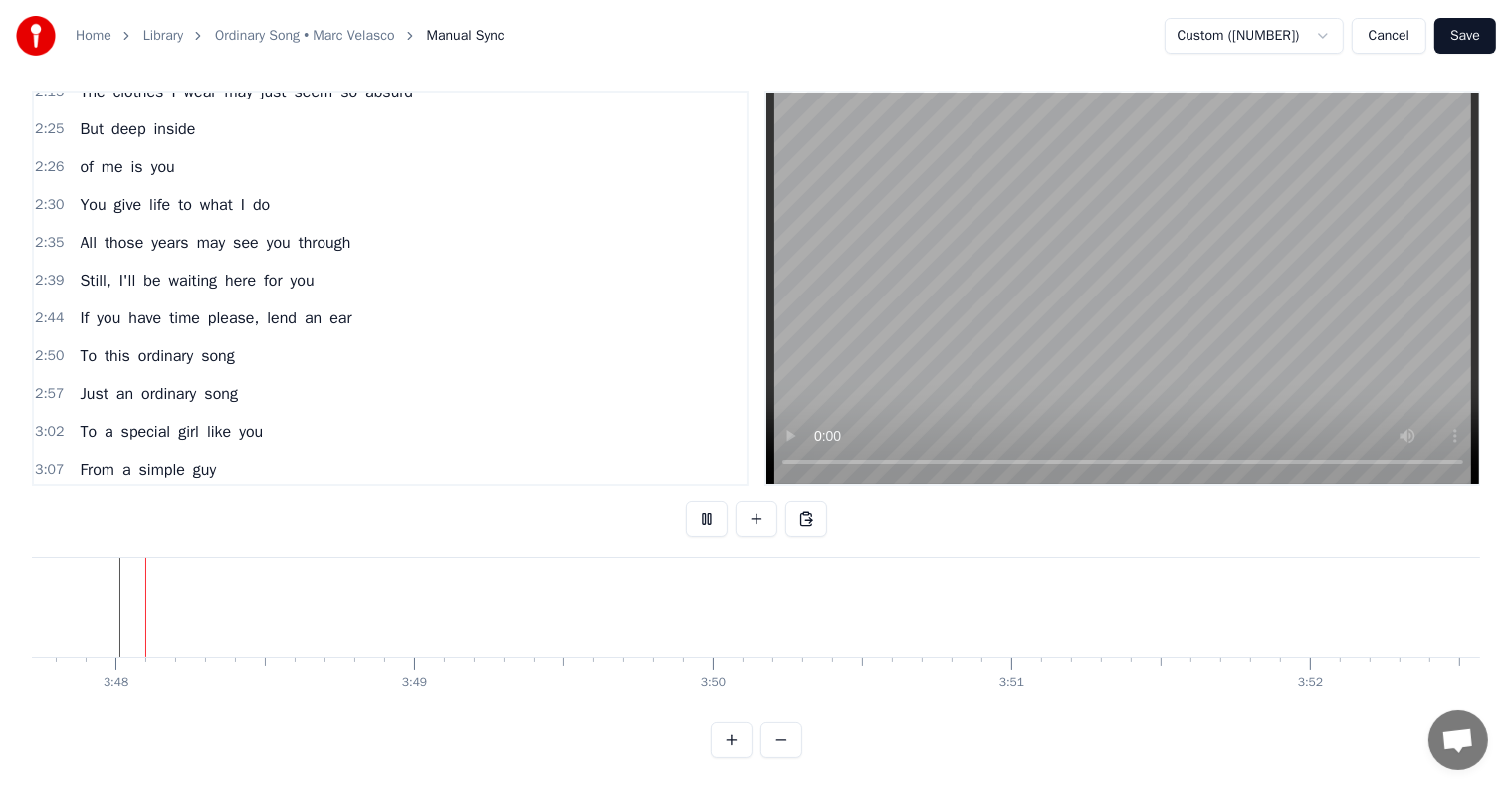 scroll, scrollTop: 0, scrollLeft: 67989, axis: horizontal 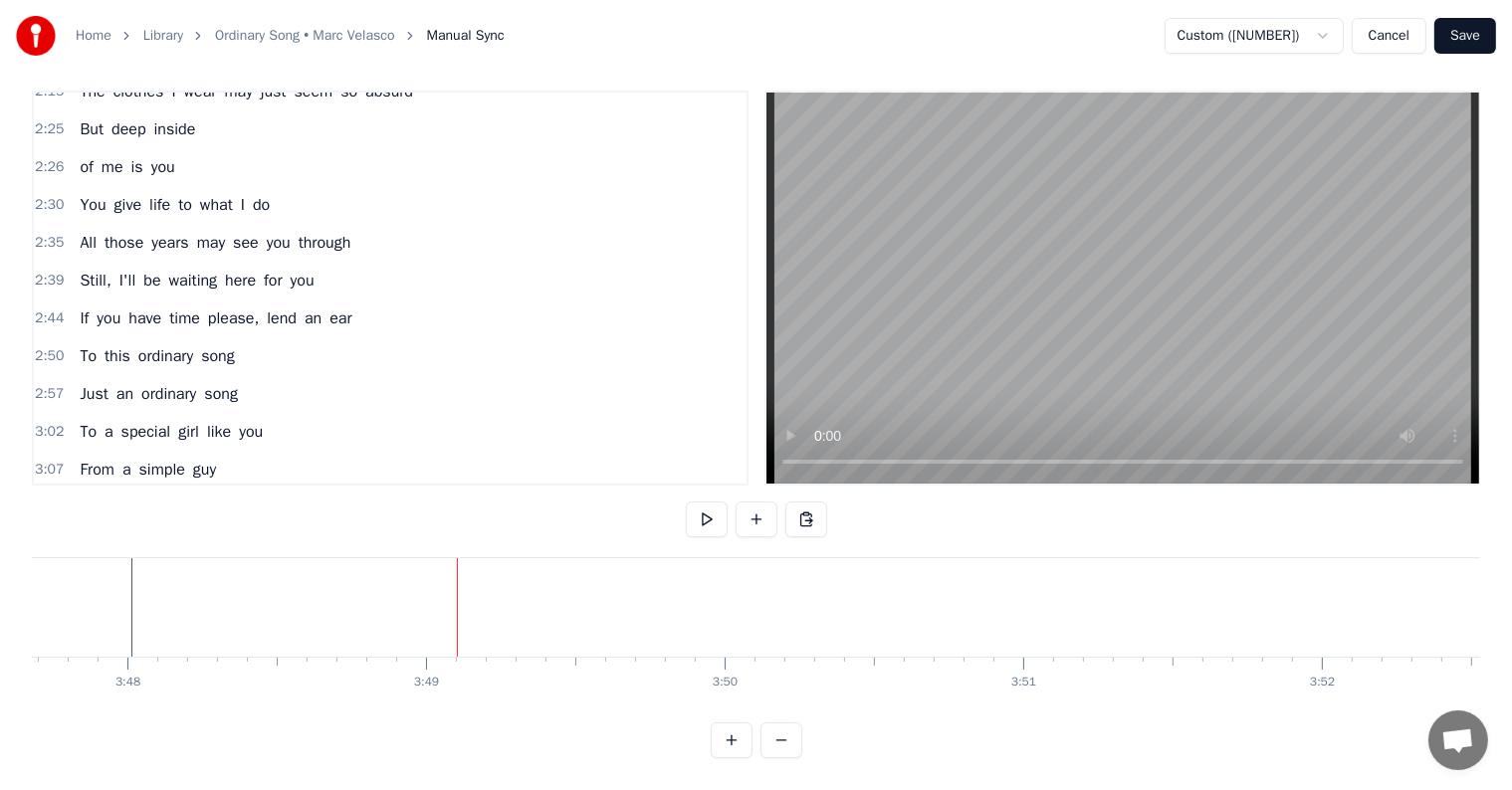 click on "Save" at bounding box center [1465, 36] 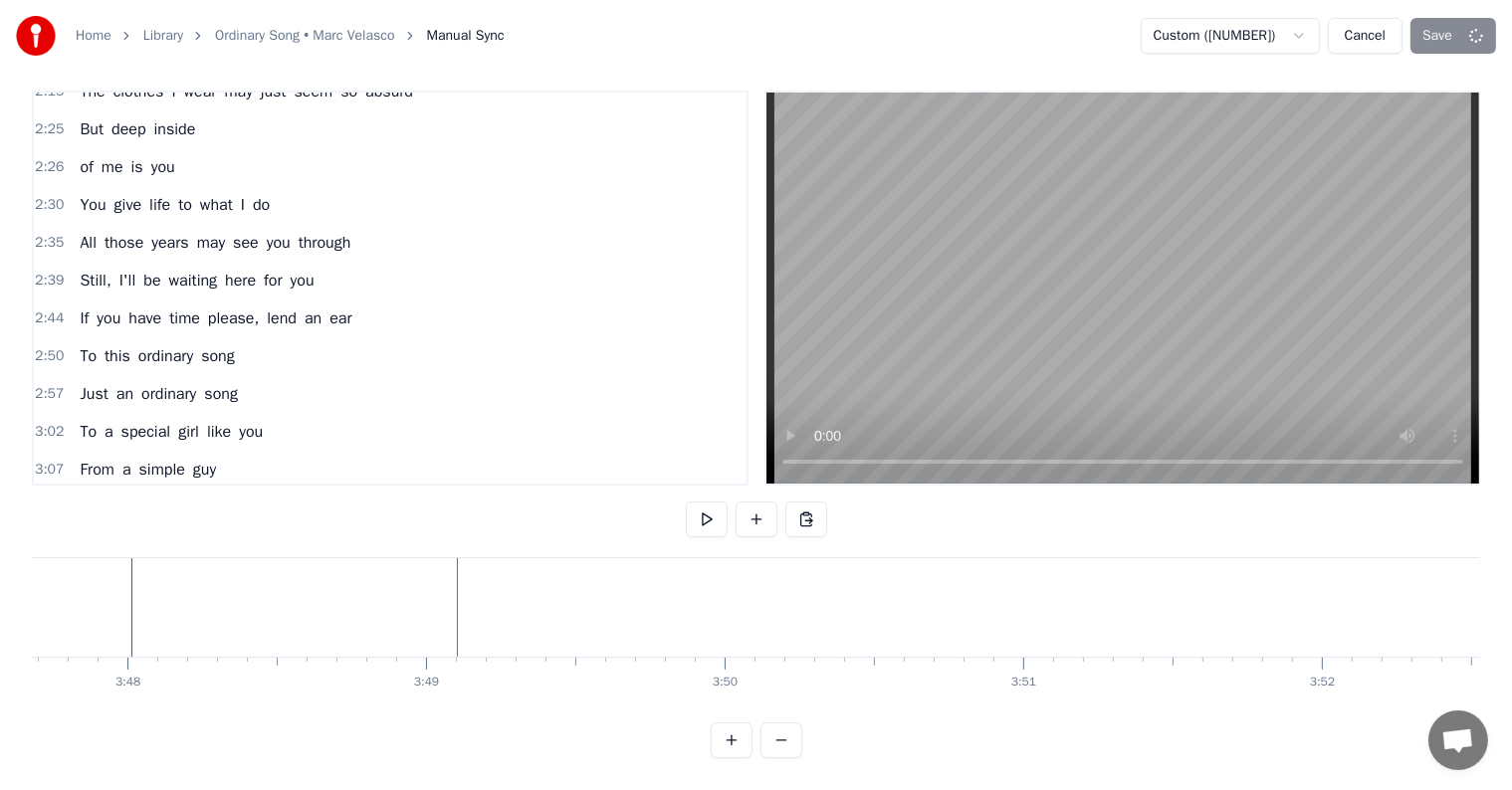 scroll, scrollTop: 9, scrollLeft: 0, axis: vertical 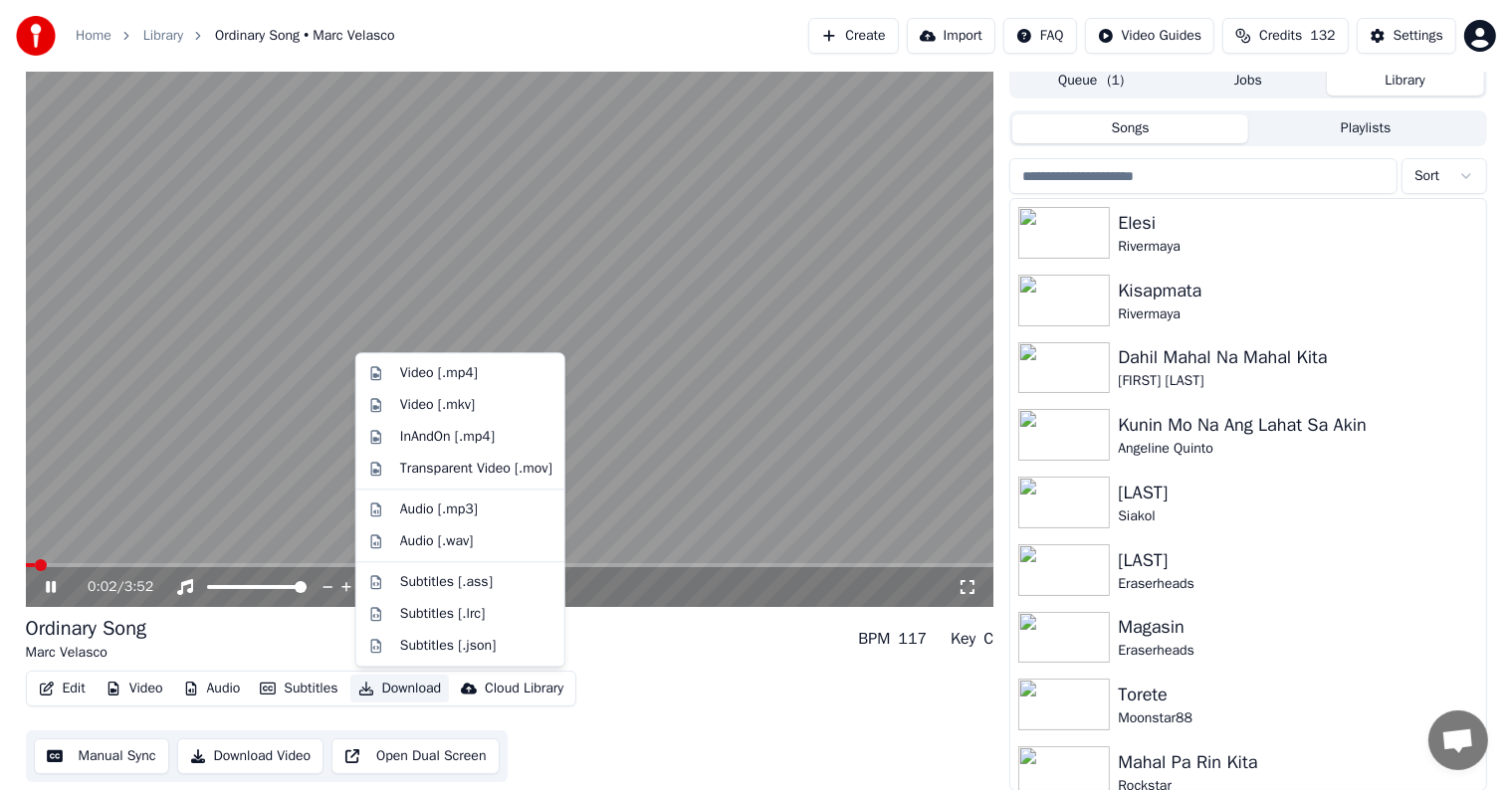 click on "Download" at bounding box center [400, 689] 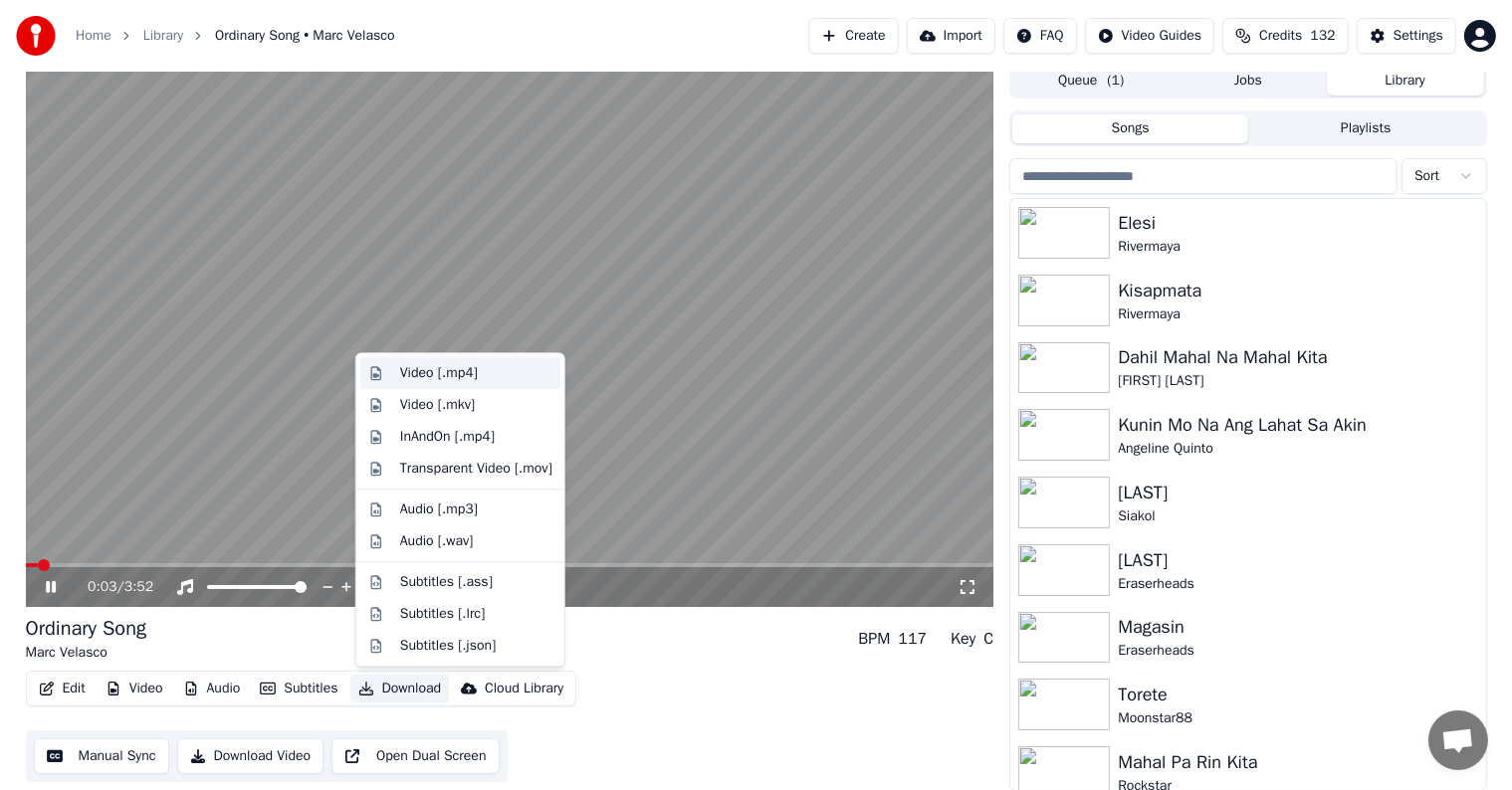 click on "Video [.mp4]" at bounding box center (439, 373) 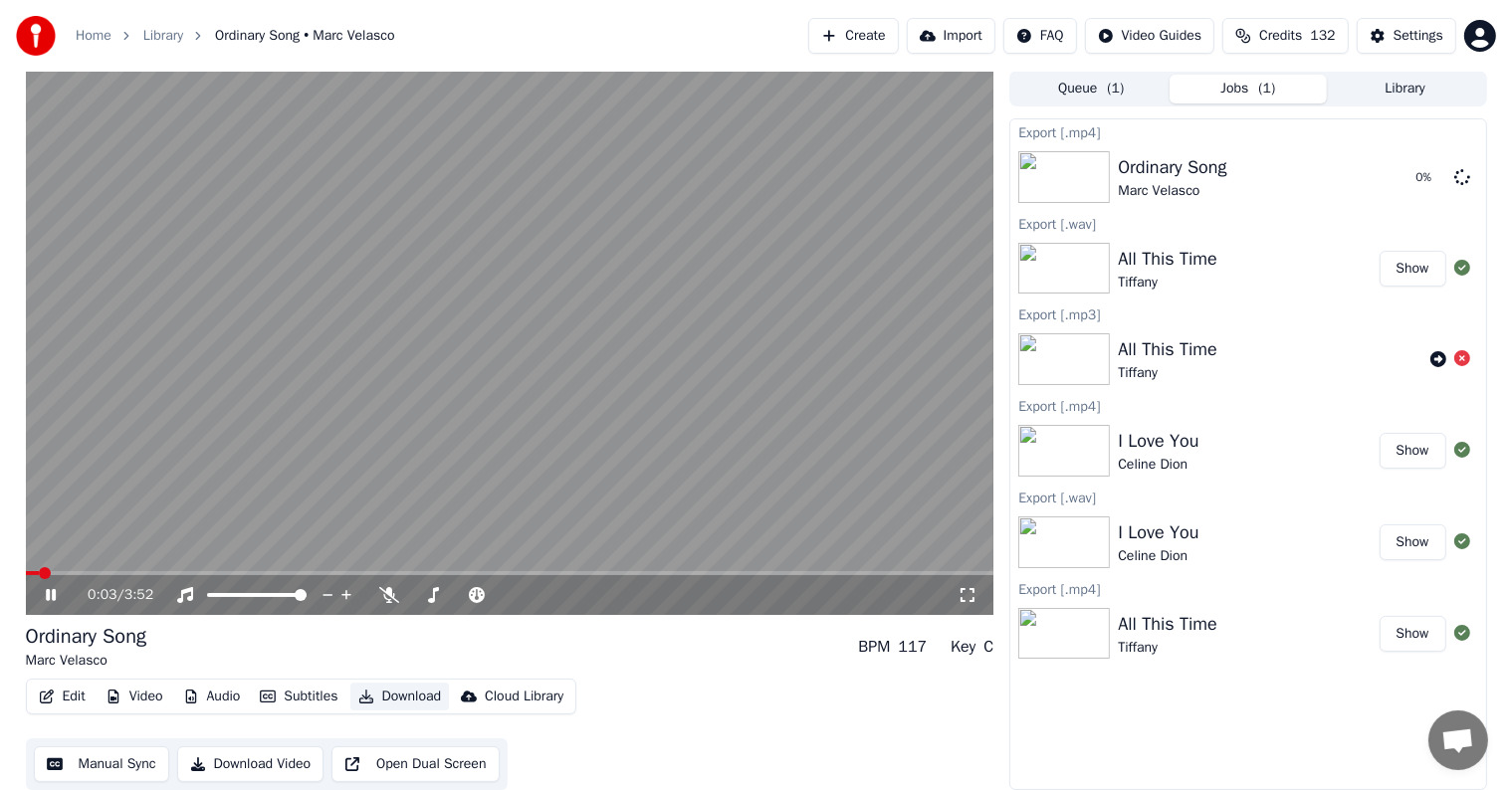 scroll, scrollTop: 1, scrollLeft: 0, axis: vertical 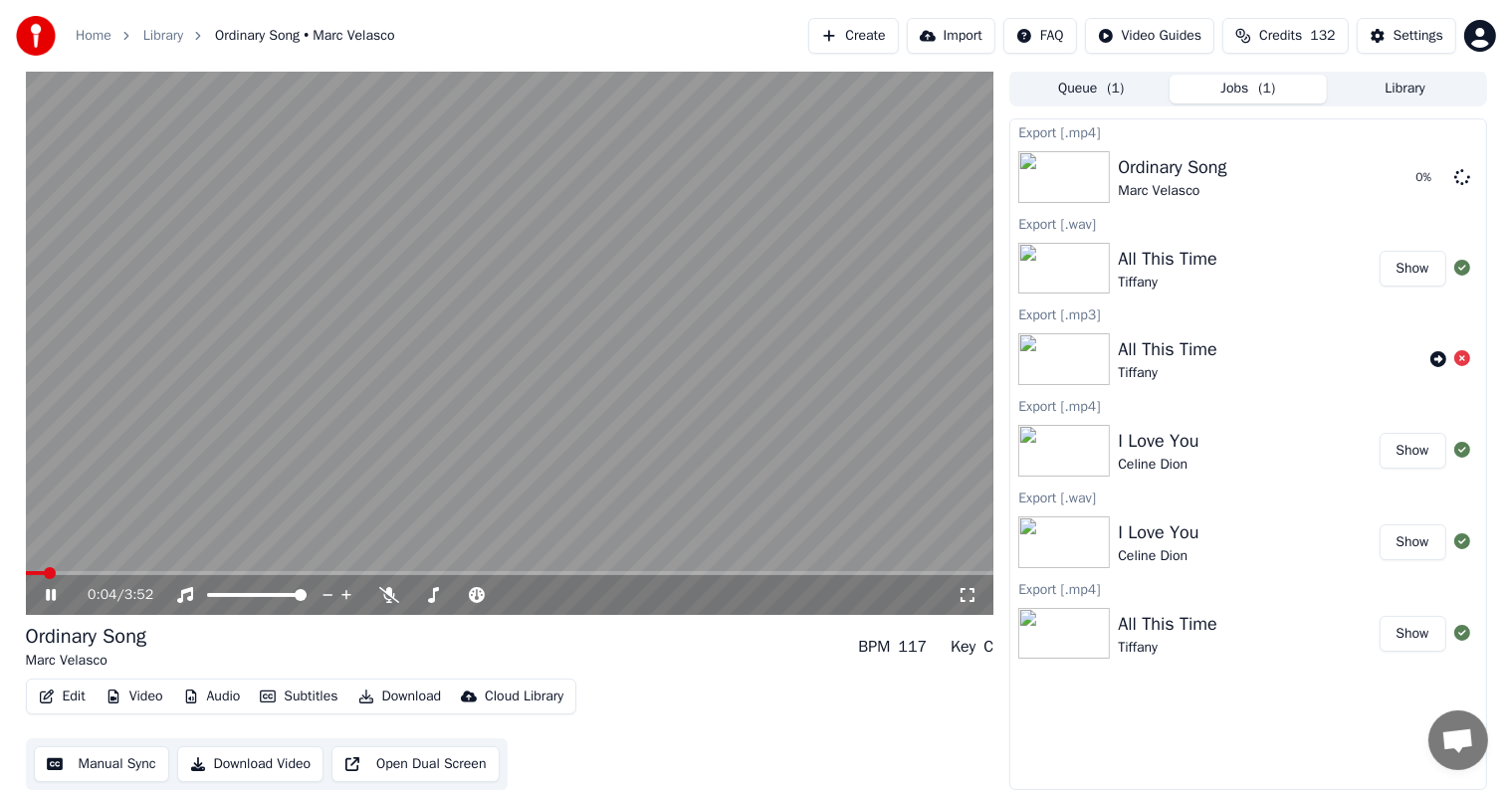 click 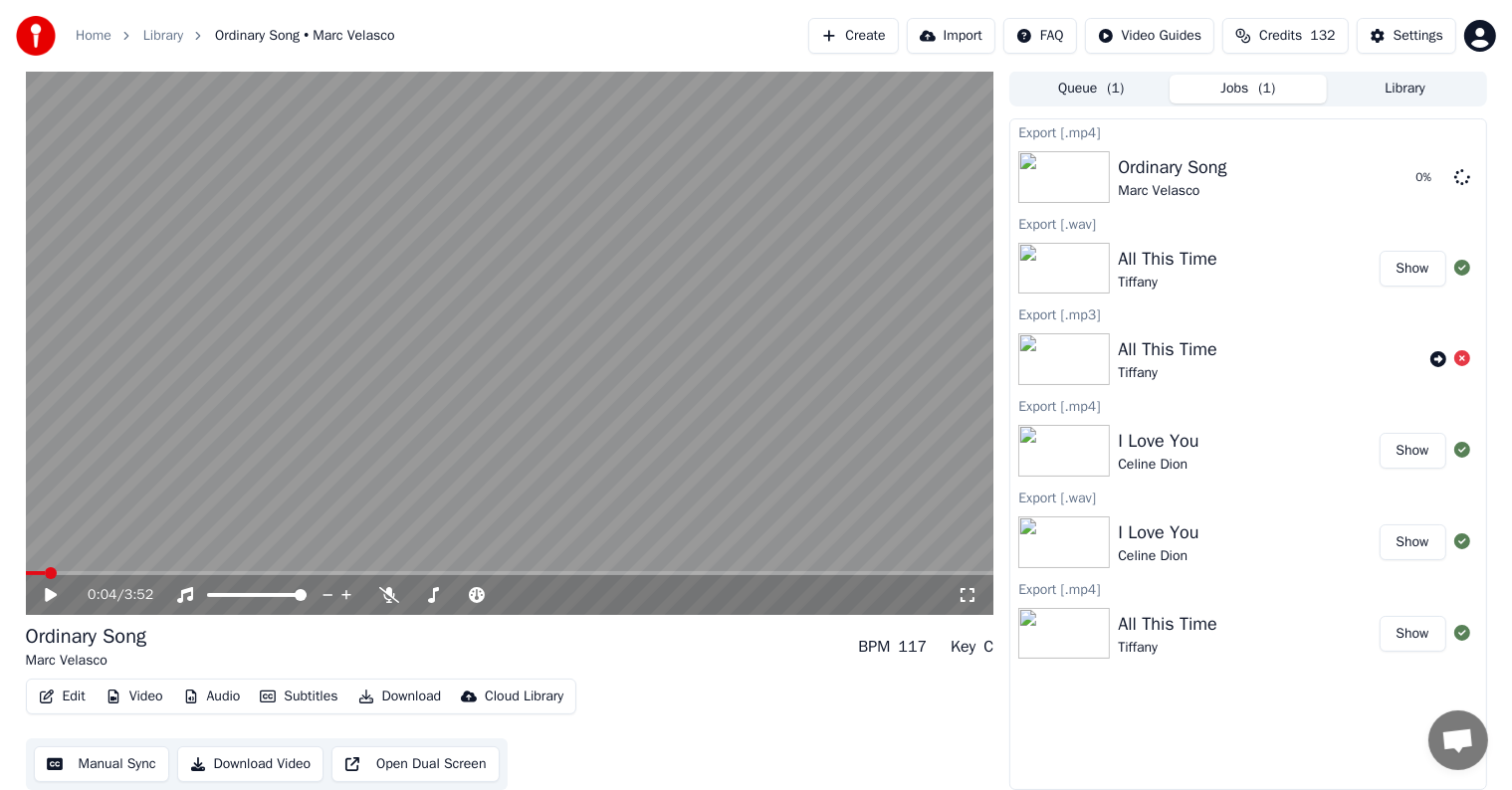 click on "Download" at bounding box center [400, 696] 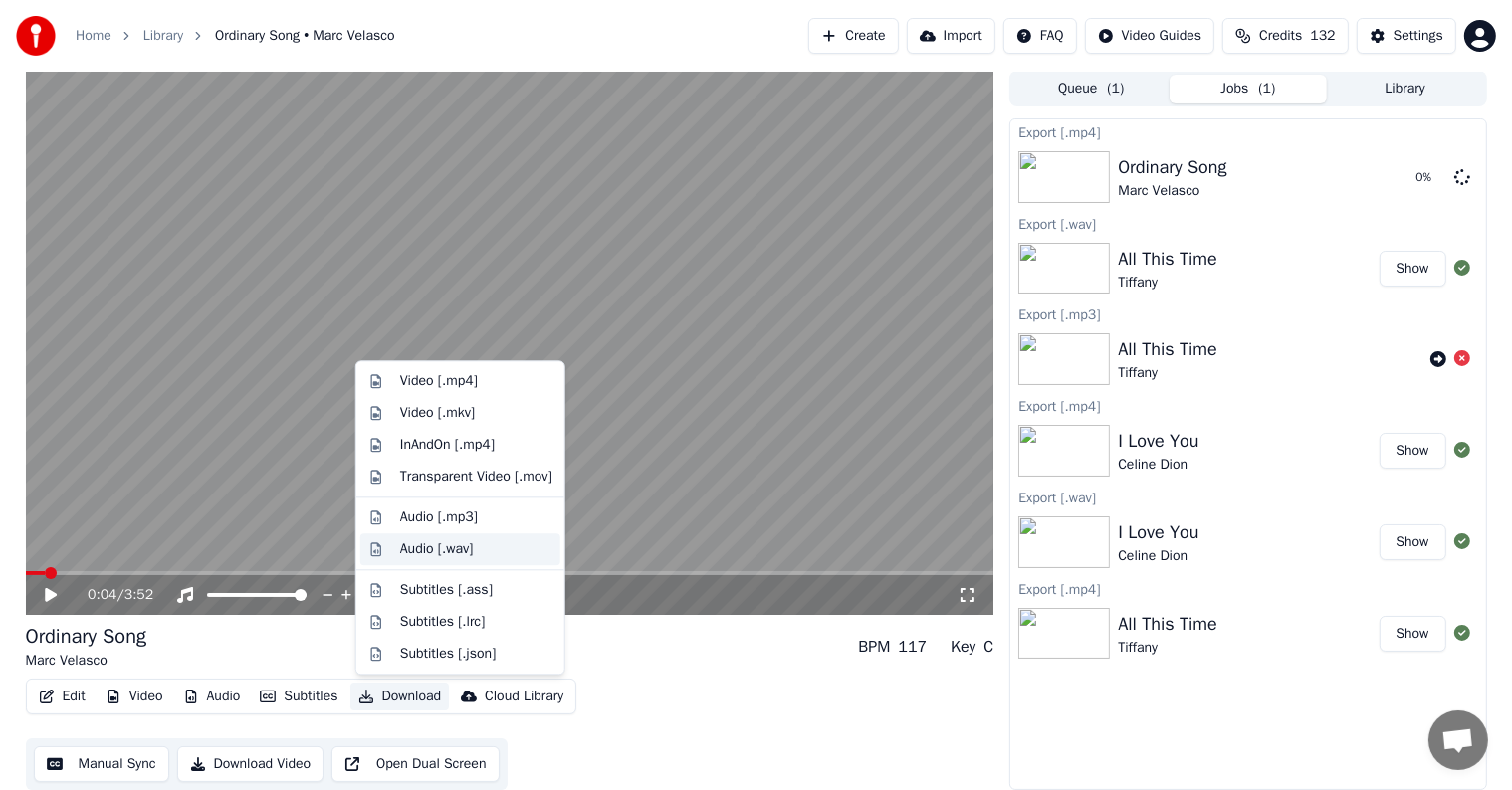click on "Audio [.wav]" at bounding box center [437, 549] 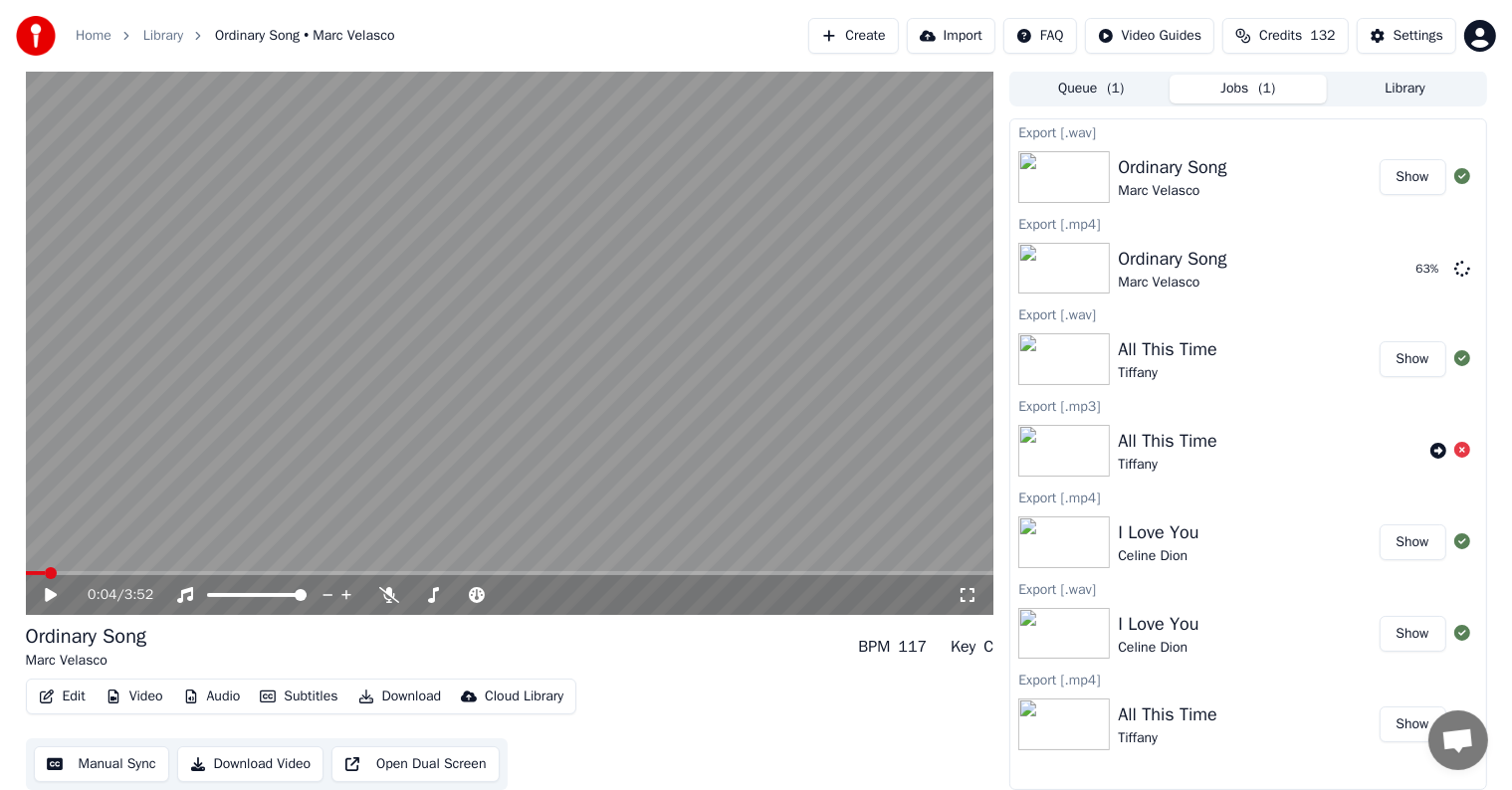 click 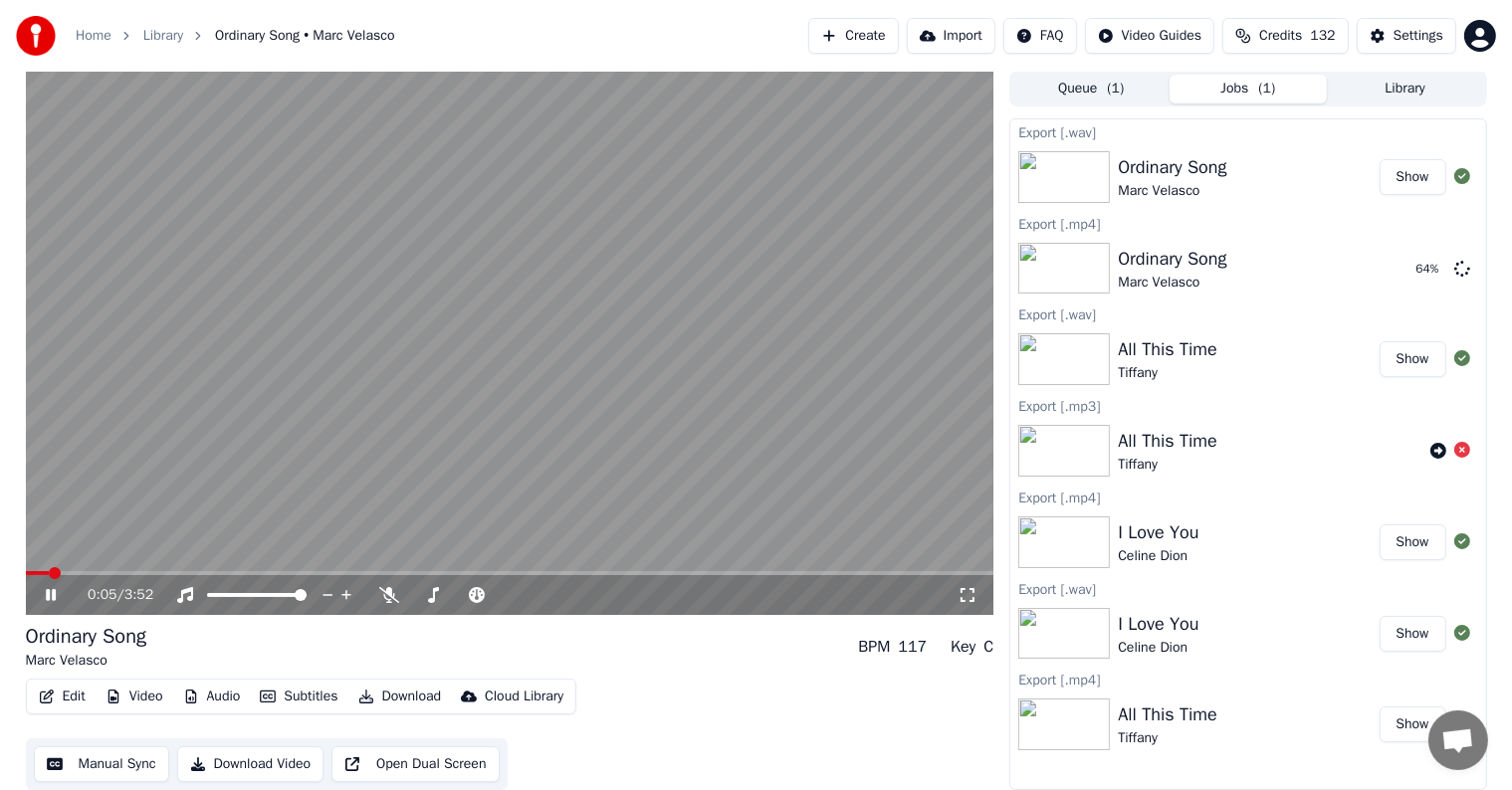 click at bounding box center [510, 573] 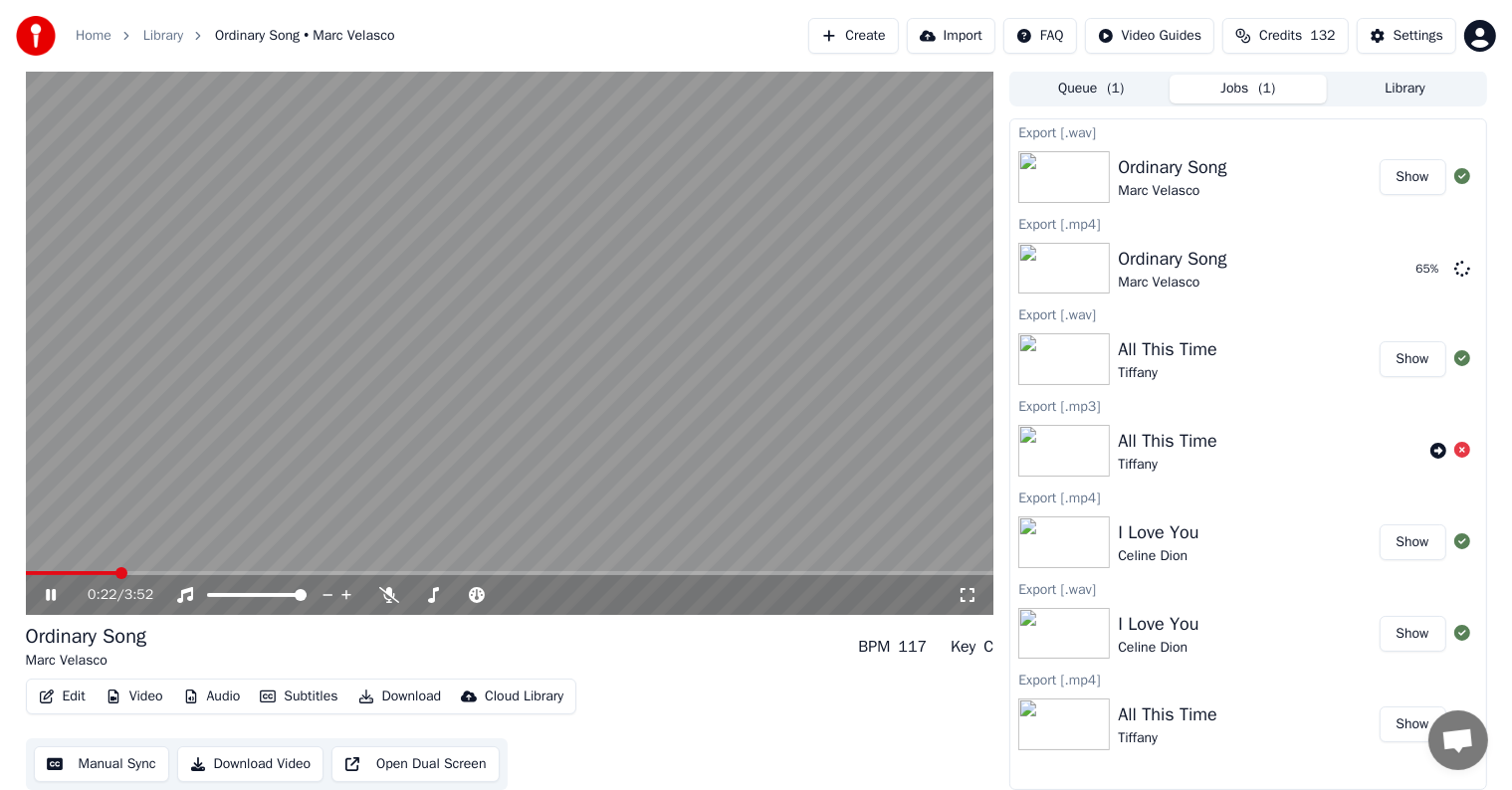 click at bounding box center (510, 573) 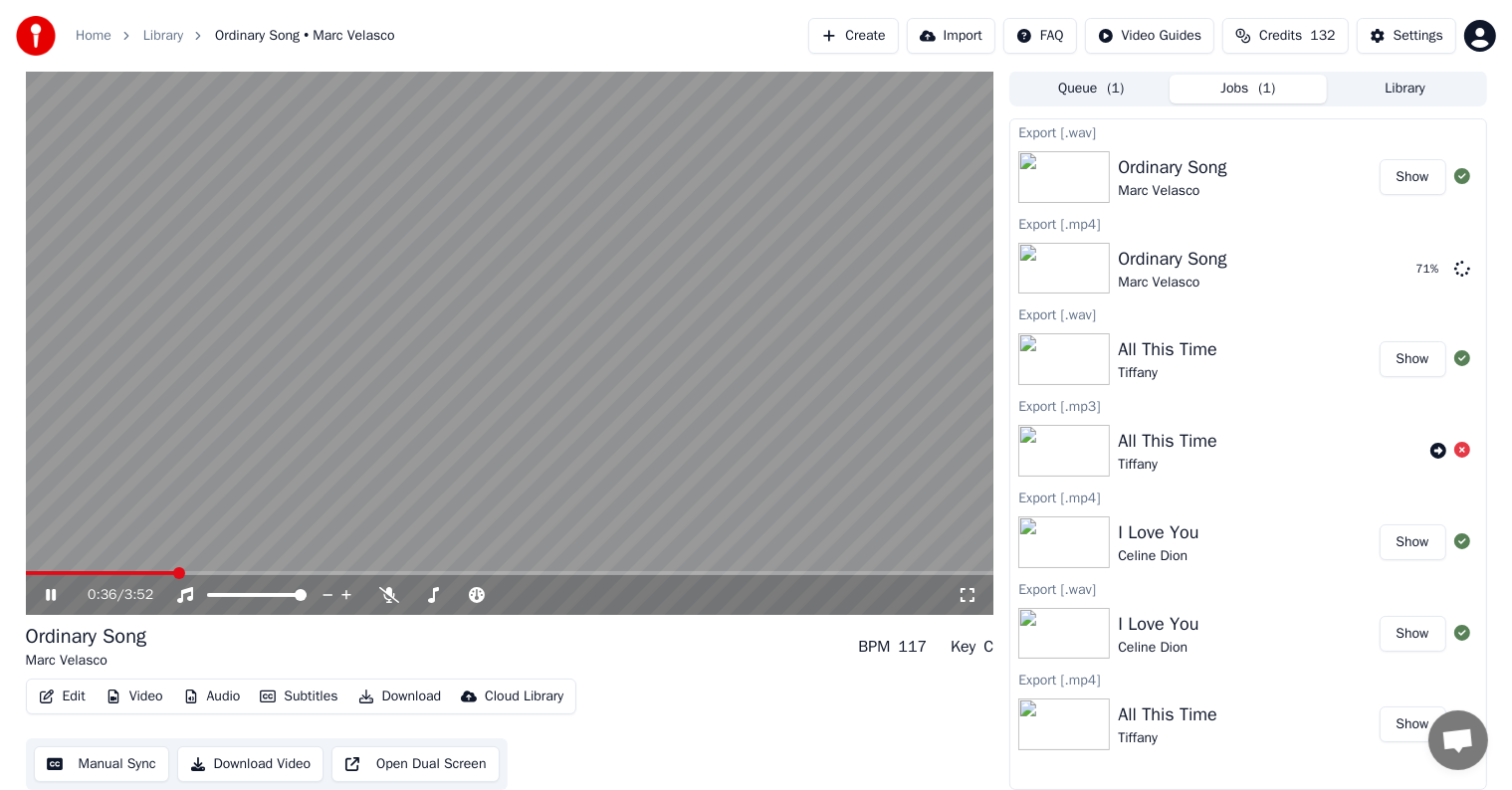 click 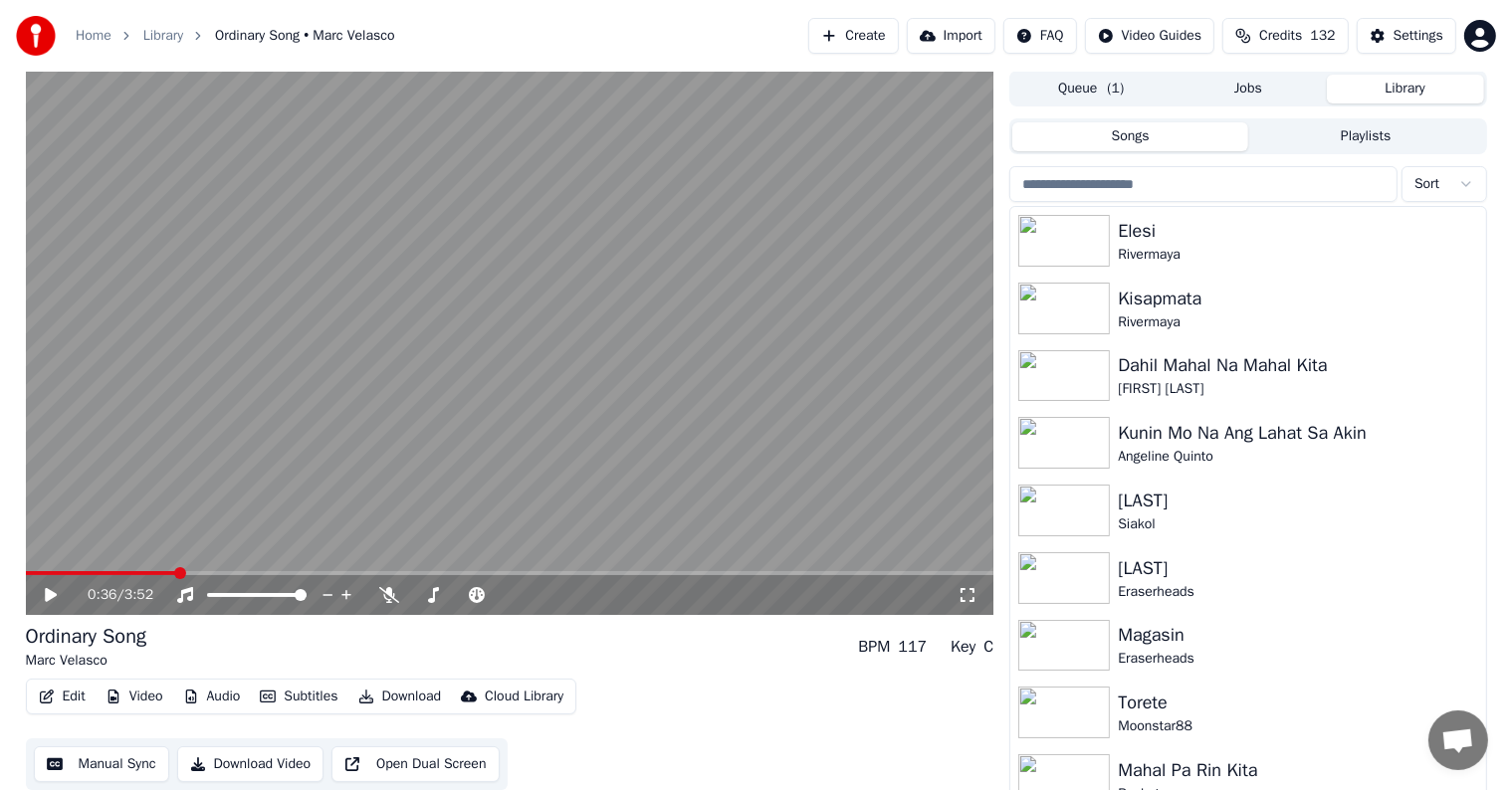 click on "Library" at bounding box center [1405, 89] 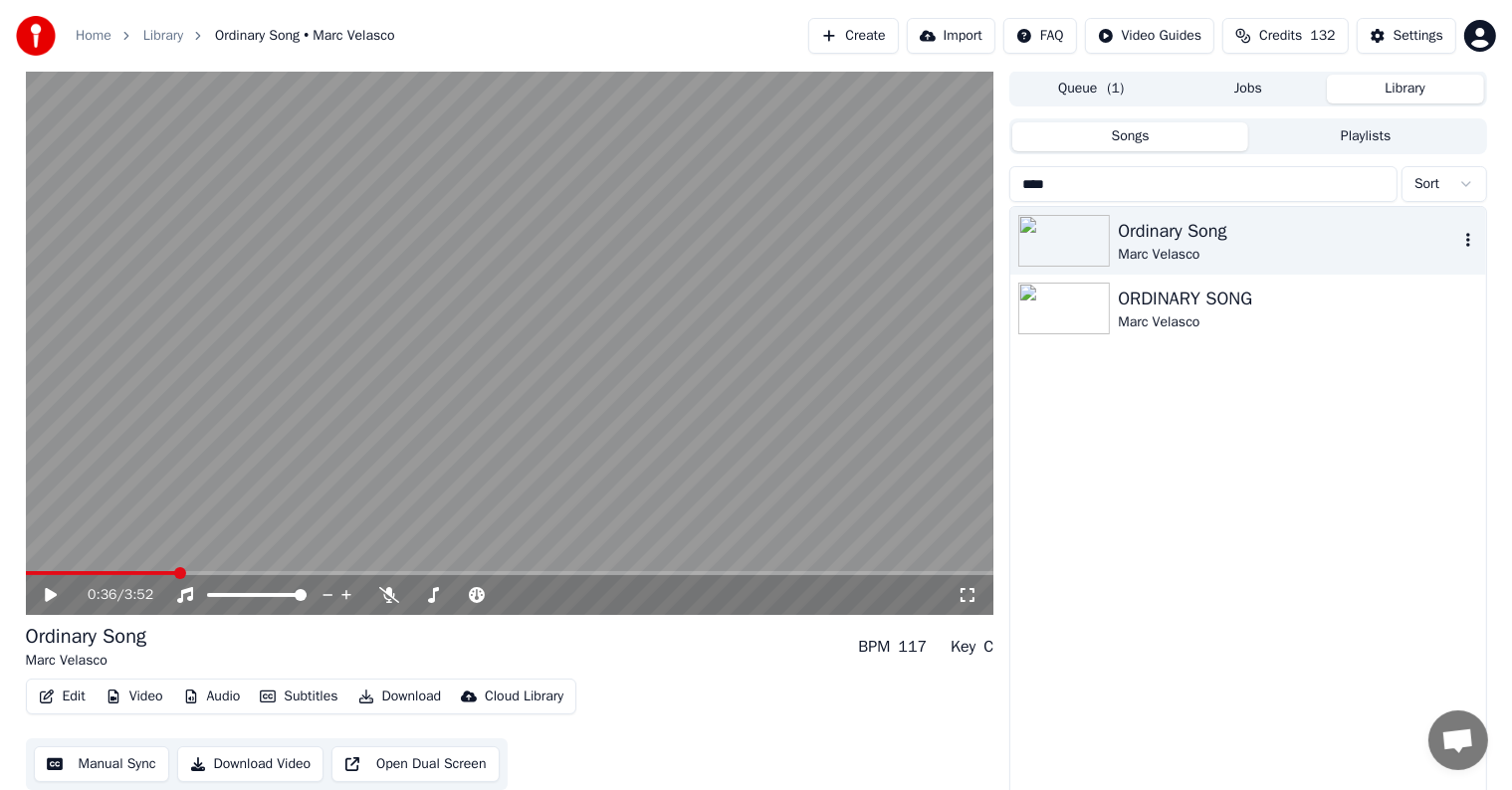 type on "****" 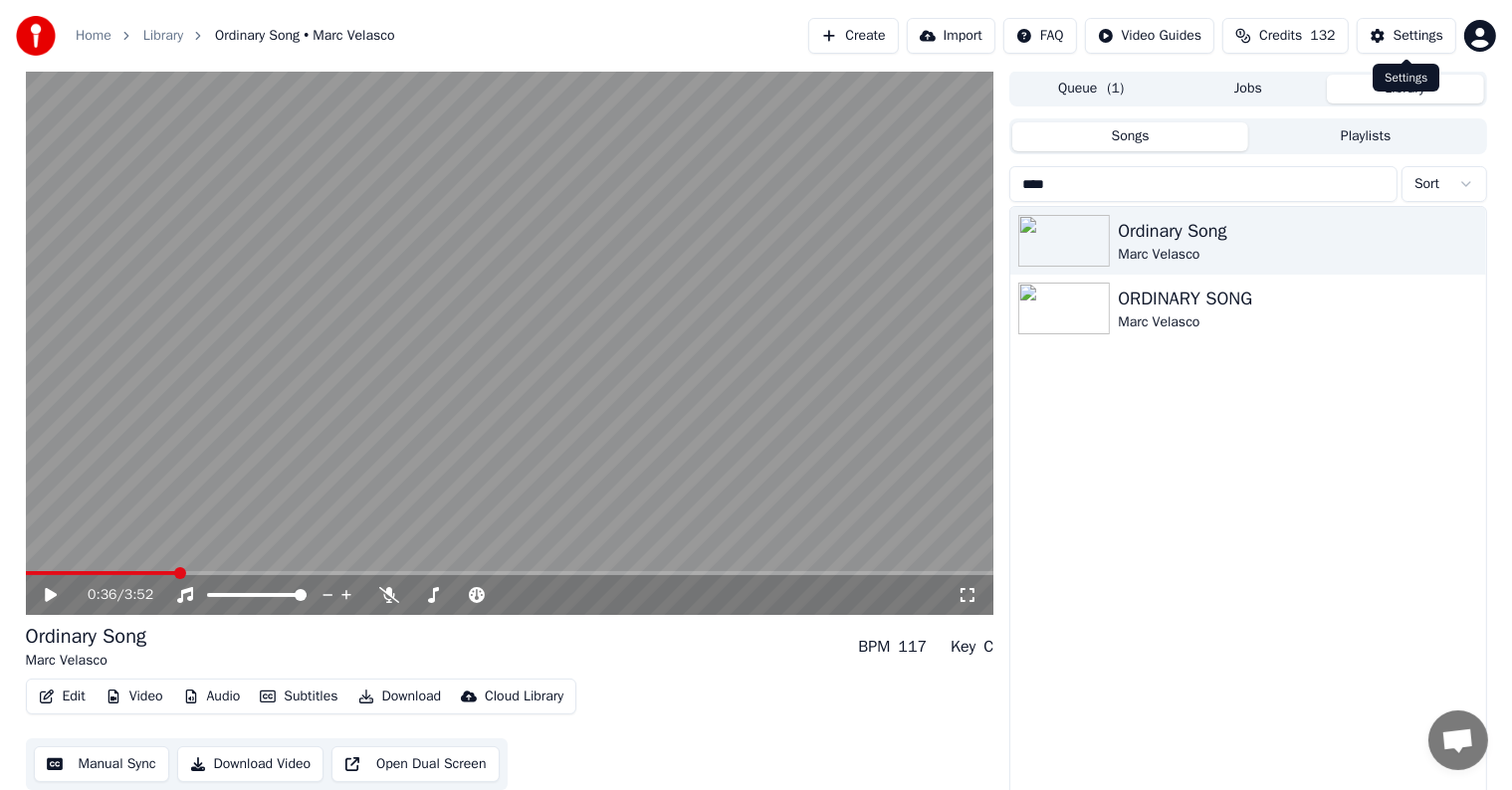 click on "Settings" at bounding box center [1418, 36] 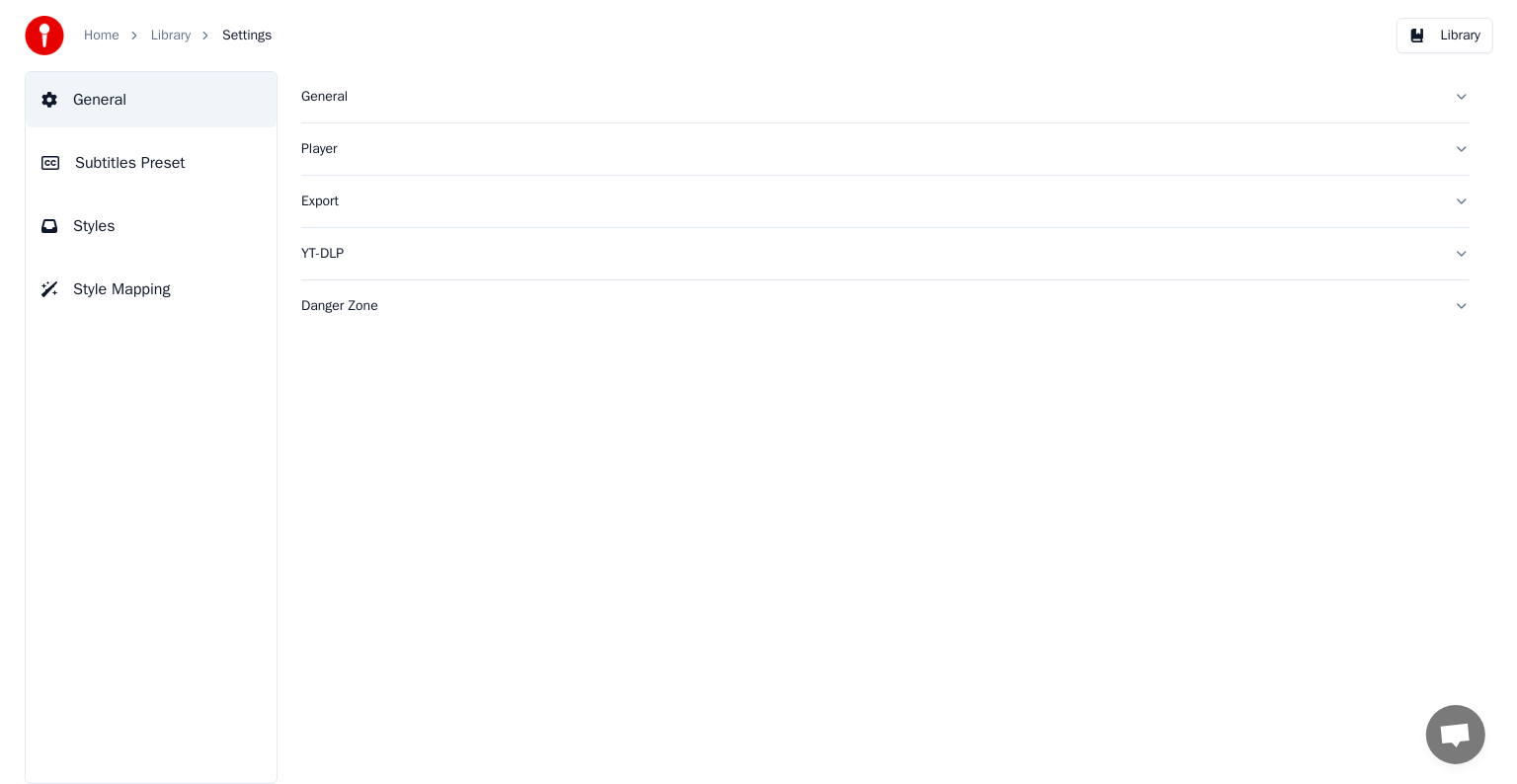 scroll, scrollTop: 0, scrollLeft: 0, axis: both 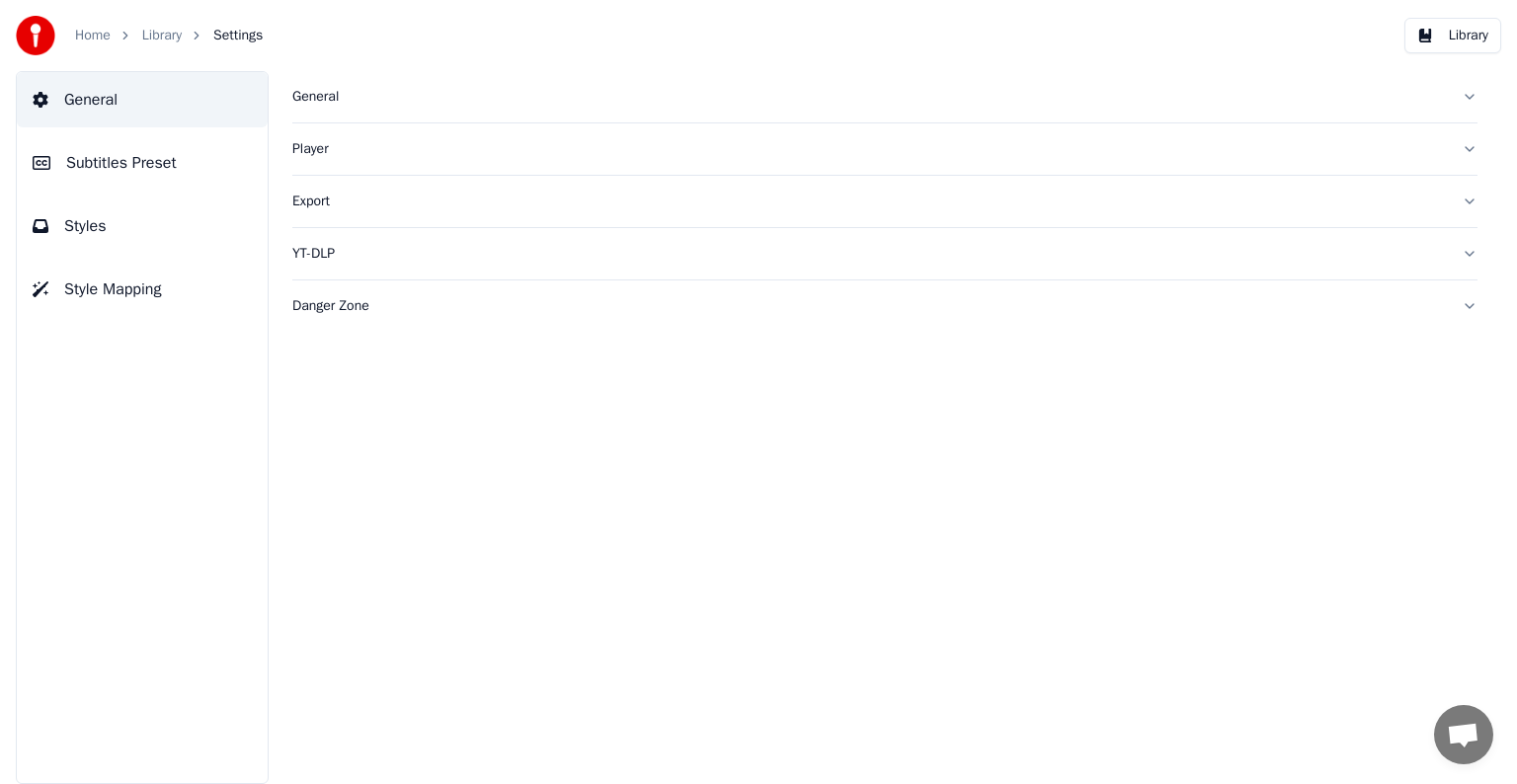 click on "Subtitles Preset" at bounding box center (121, 163) 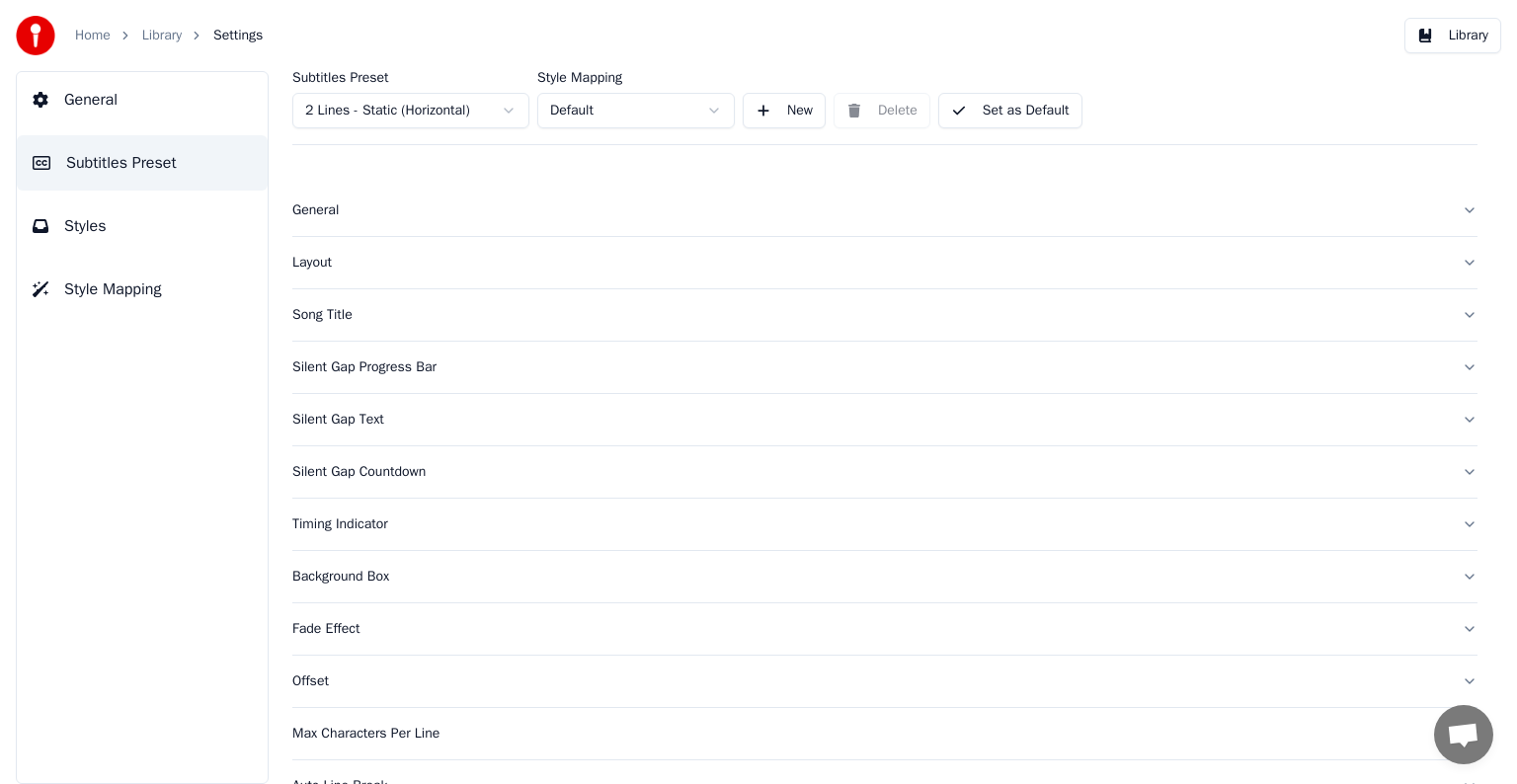 click on "Home Library Settings Library General Subtitles Preset Styles Style Mapping Subtitles Preset 2 Lines - Static (Horizontal) Style Mapping Default New Delete Set as Default General Layout Song Title Silent Gap Progress Bar Silent Gap Text Silent Gap Countdown Timing Indicator Background Box Fade Effect Offset Max Characters Per Line Auto Line Break Advanced Settings Chat [PERSON] from Youka Desktop More channels Continue on Email Offline. You were inactive for some time. Send a message to reconnect to the chat. Youka Desktop Hello! How can I help you? Sunday, 20 July Hi! I'ts me again. The lyrics are not appearing. Even editing to add lyrics again, it's not appearing. I already spent 22 credits for this please check [DATE] Monday, 21 July [PERSON] Hey, credits should refunded automatically in case of failure, please let me check [DATE] yeah but credits are used again in adding the lyrics in the song that supposed to be good in the first place [DATE] Read [PERSON] I added 22 more credits to your account. [DATE]" at bounding box center [758, 392] 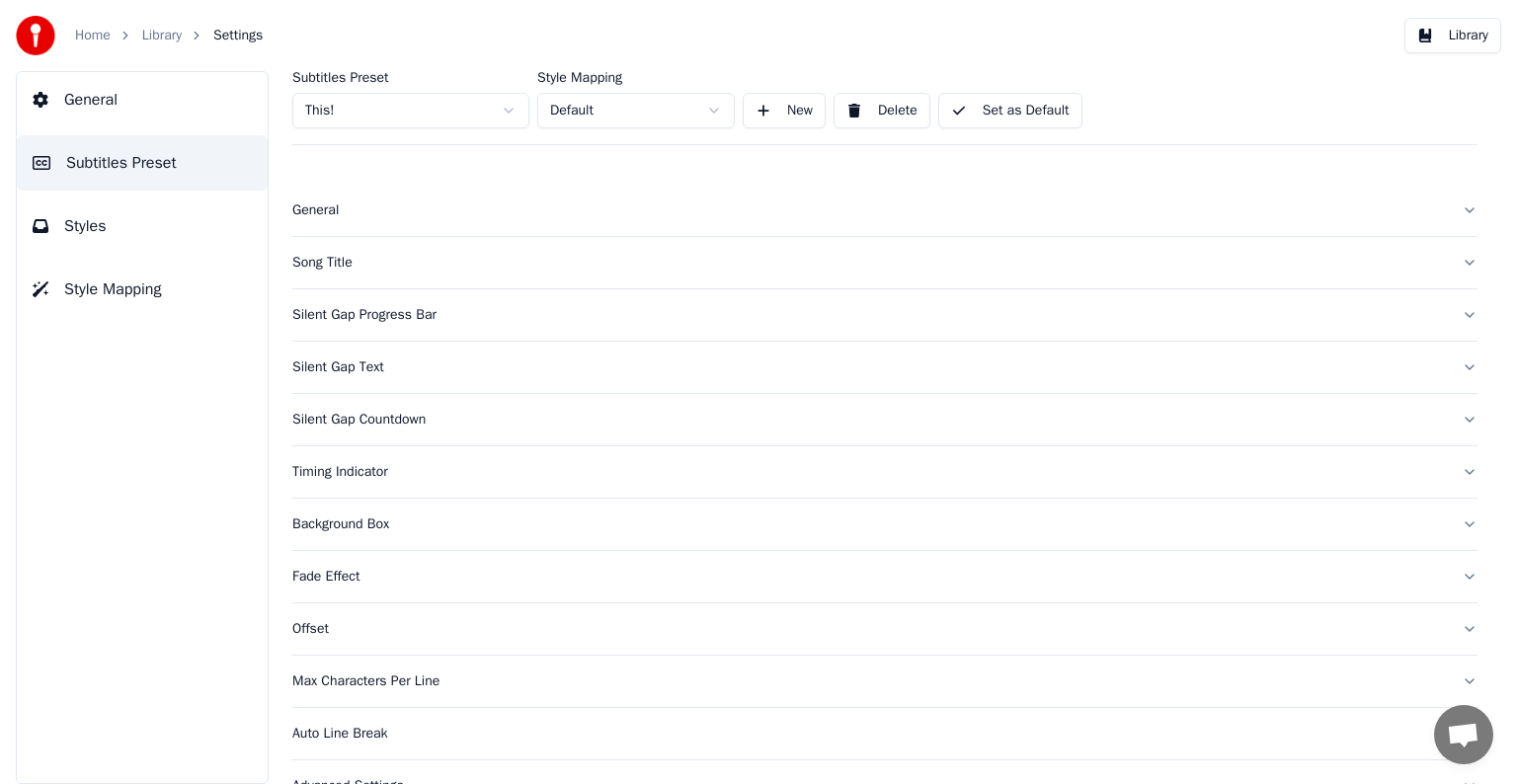 click on "Song Title" at bounding box center (869, 263) 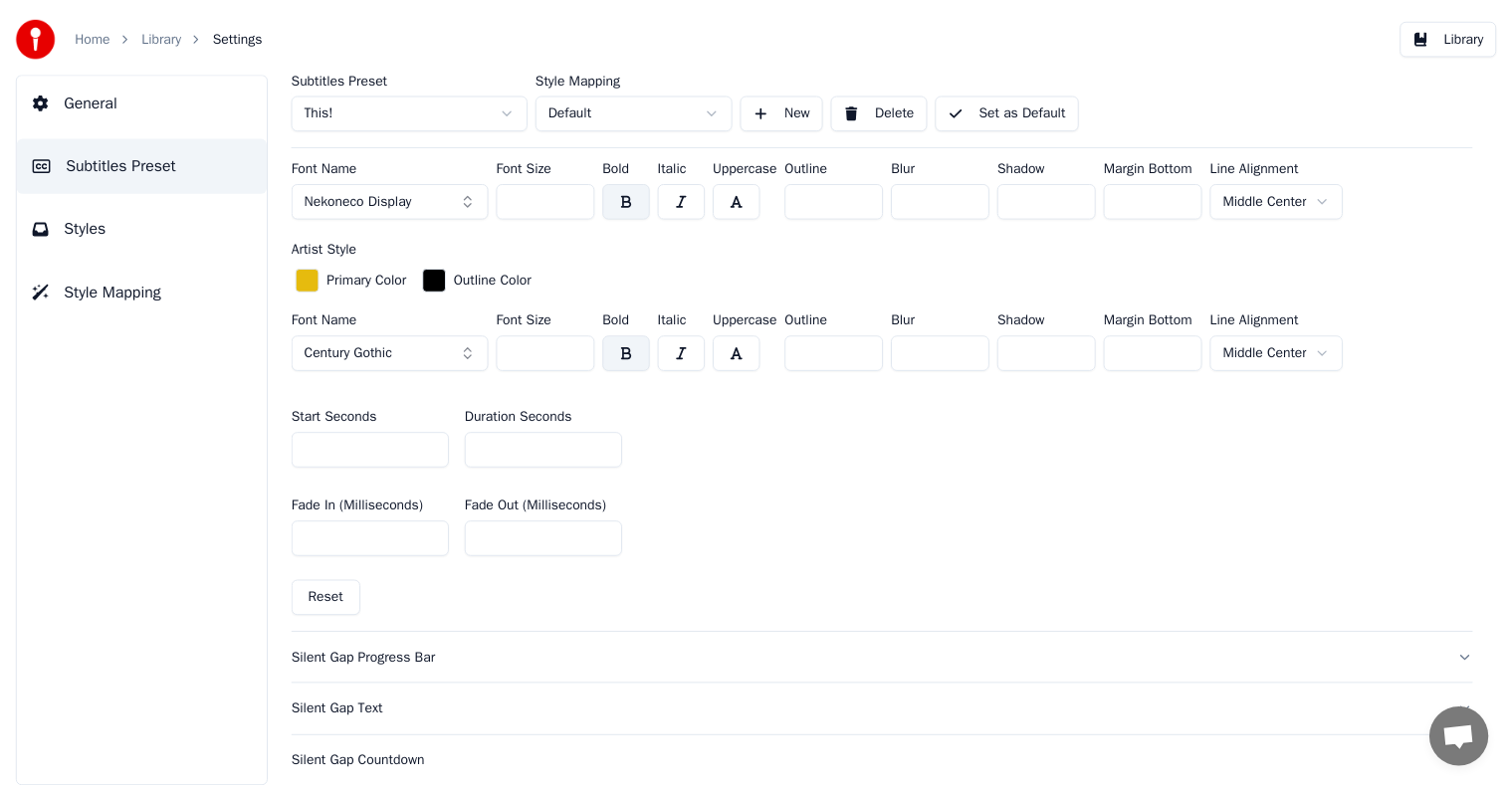 scroll, scrollTop: 696, scrollLeft: 0, axis: vertical 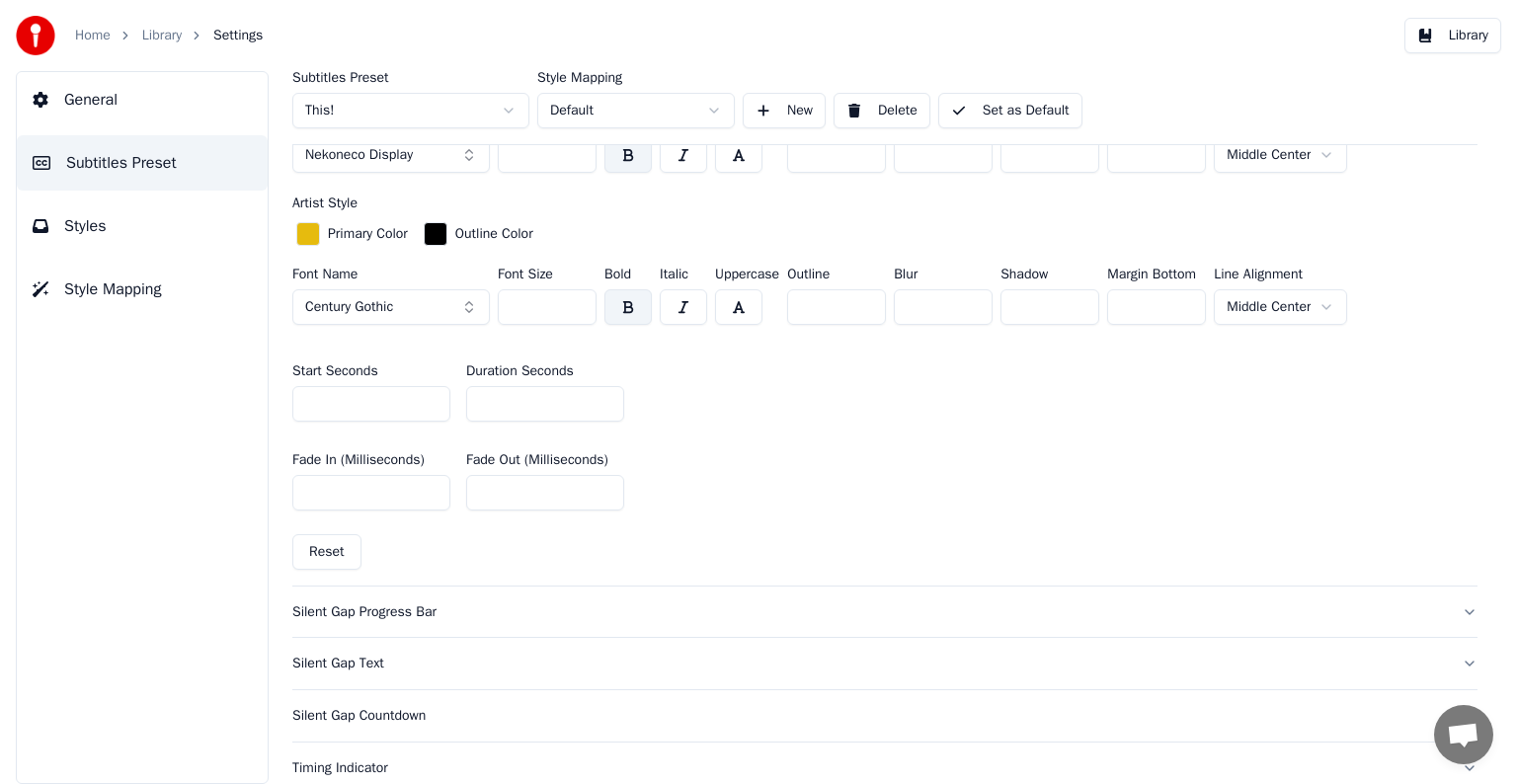 click on "*" at bounding box center (545, 404) 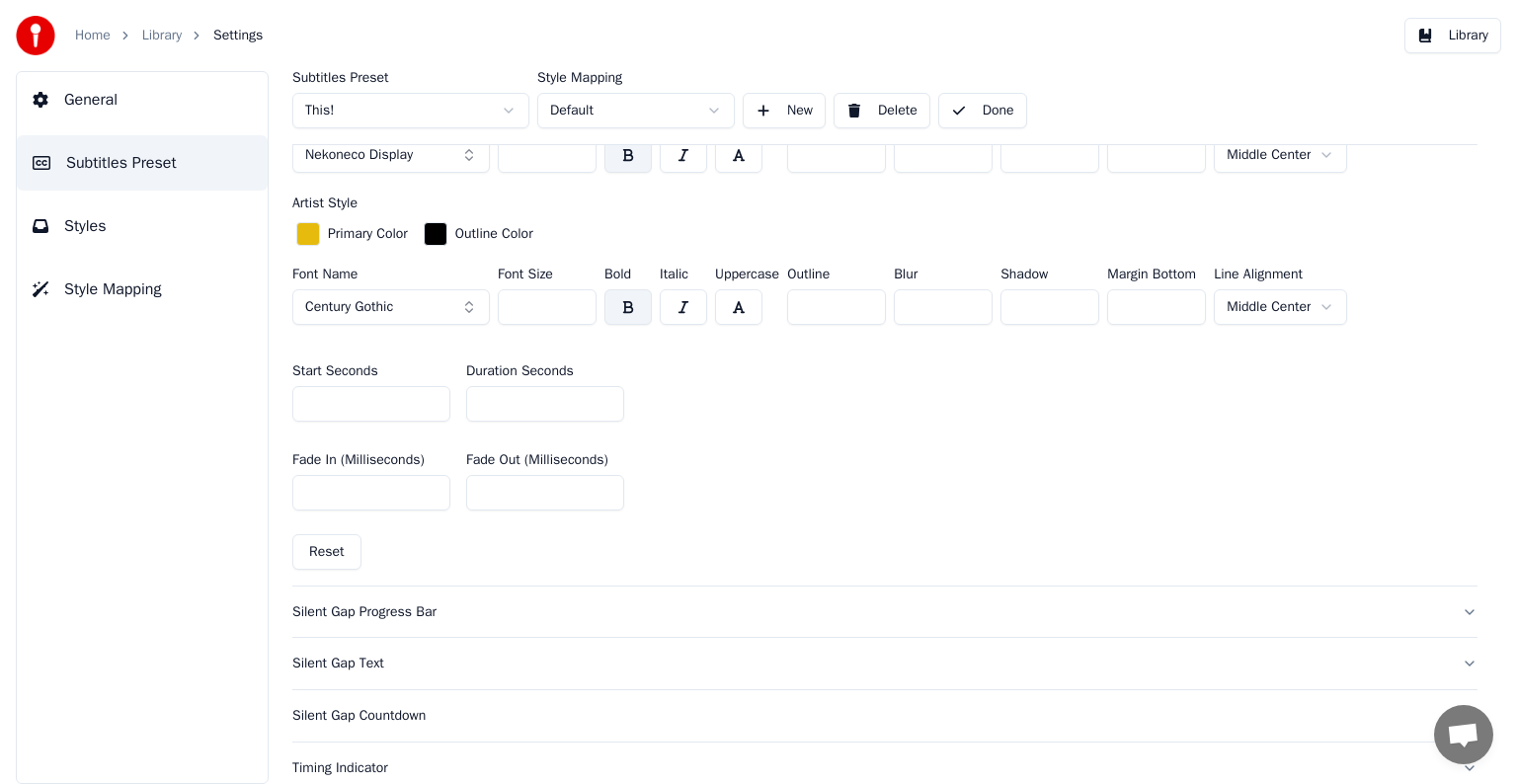 click on "Library" at bounding box center (162, 36) 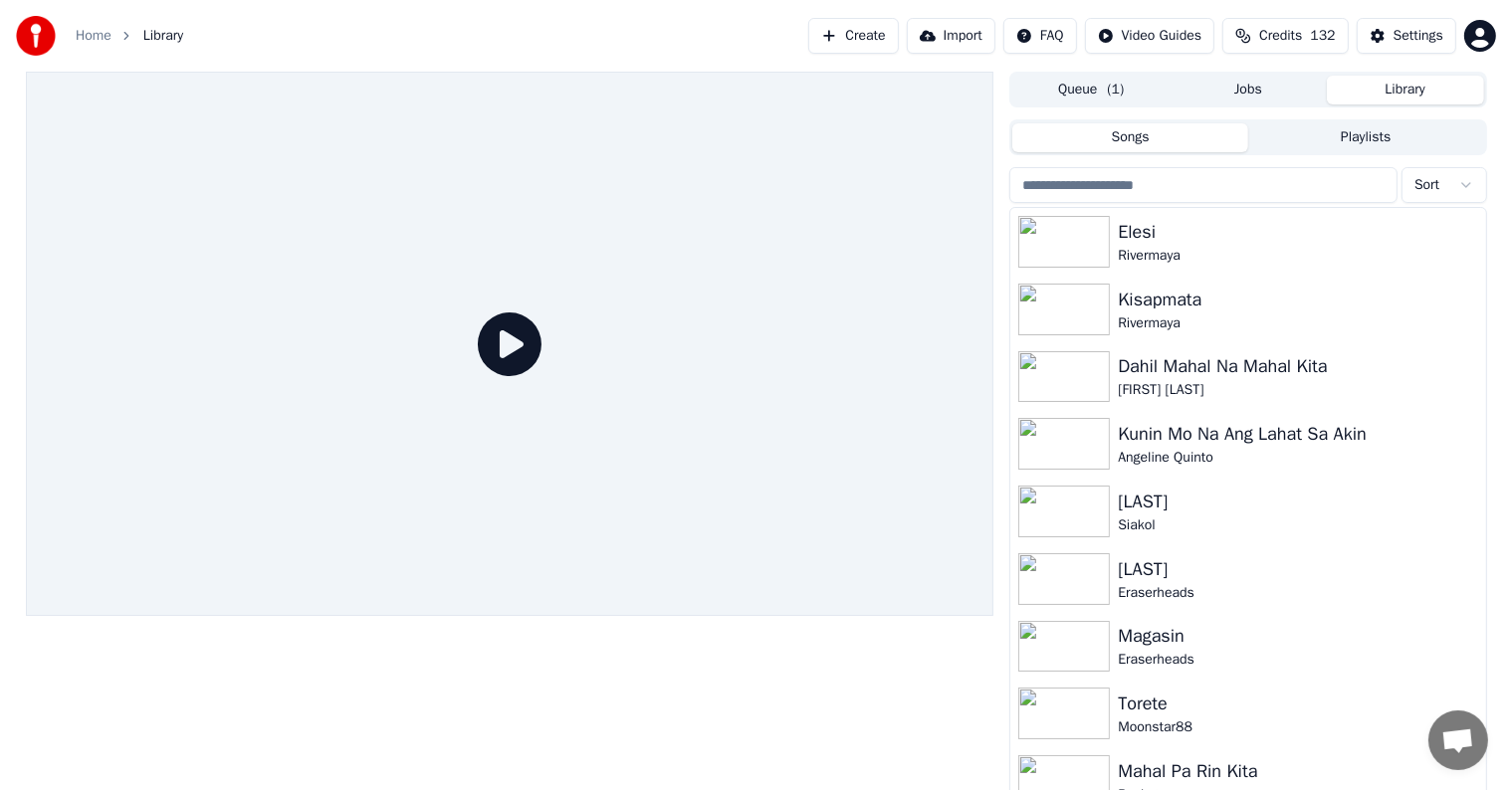click at bounding box center [1203, 185] 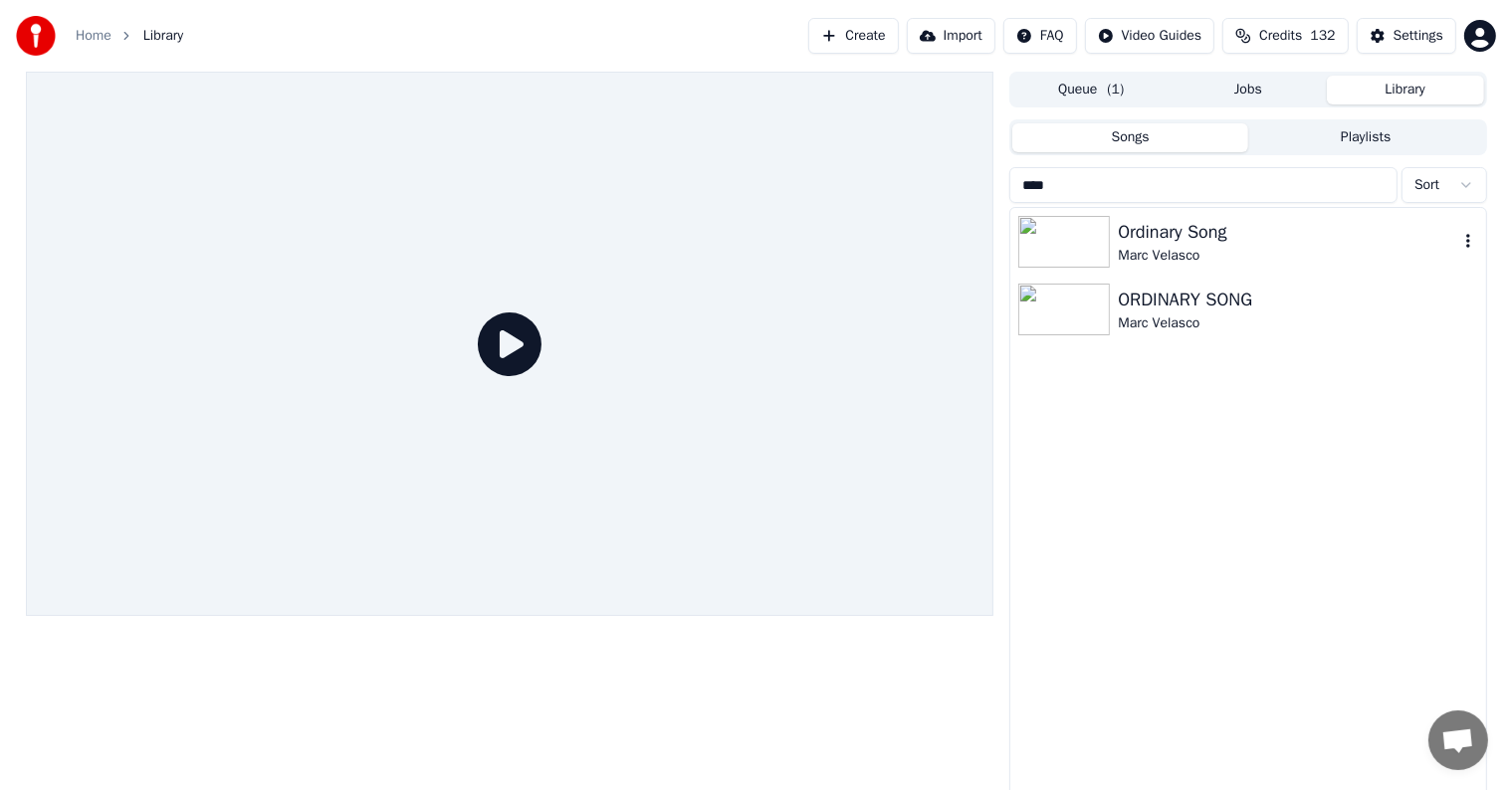 type on "****" 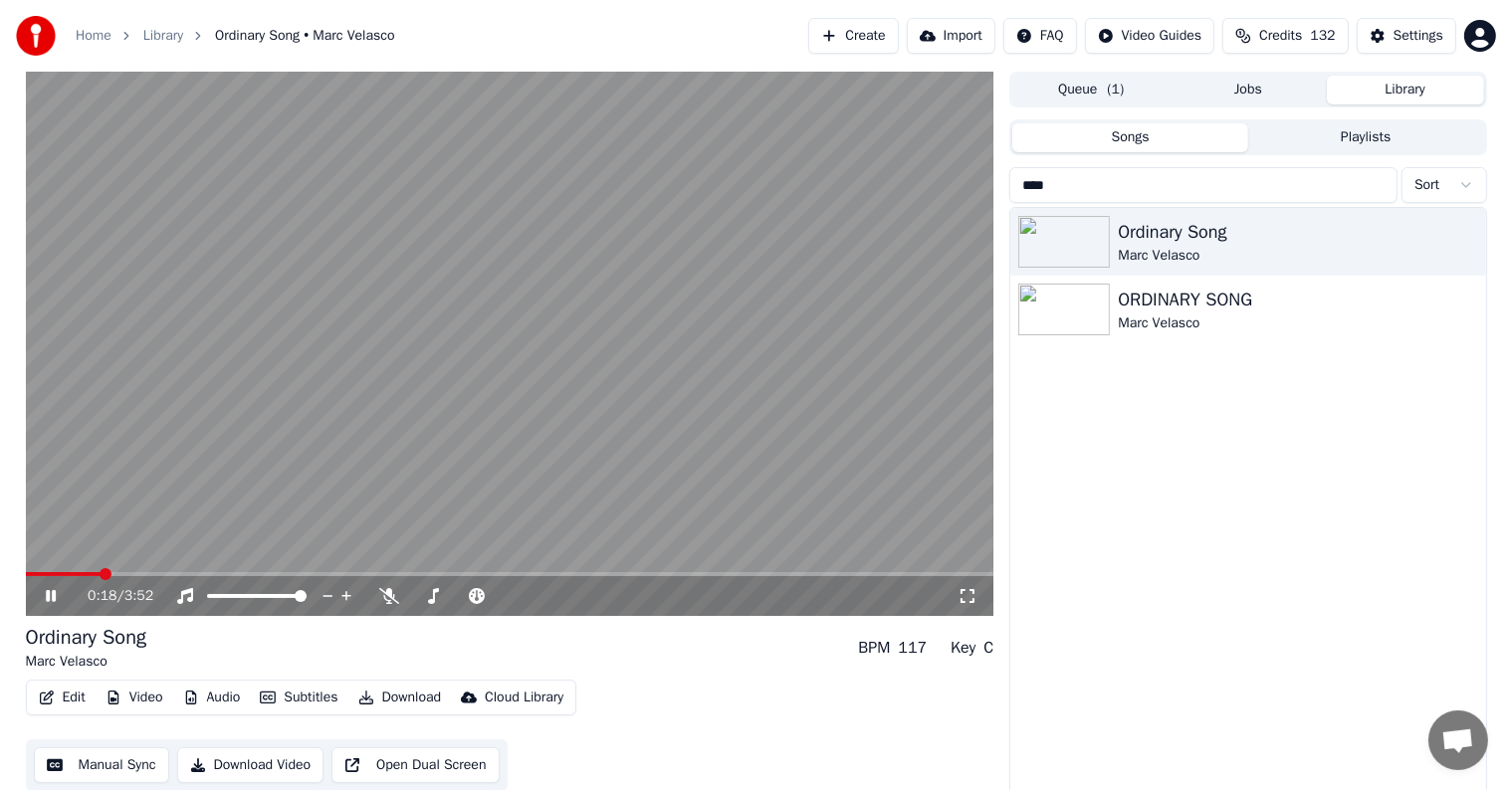 click at bounding box center (510, 574) 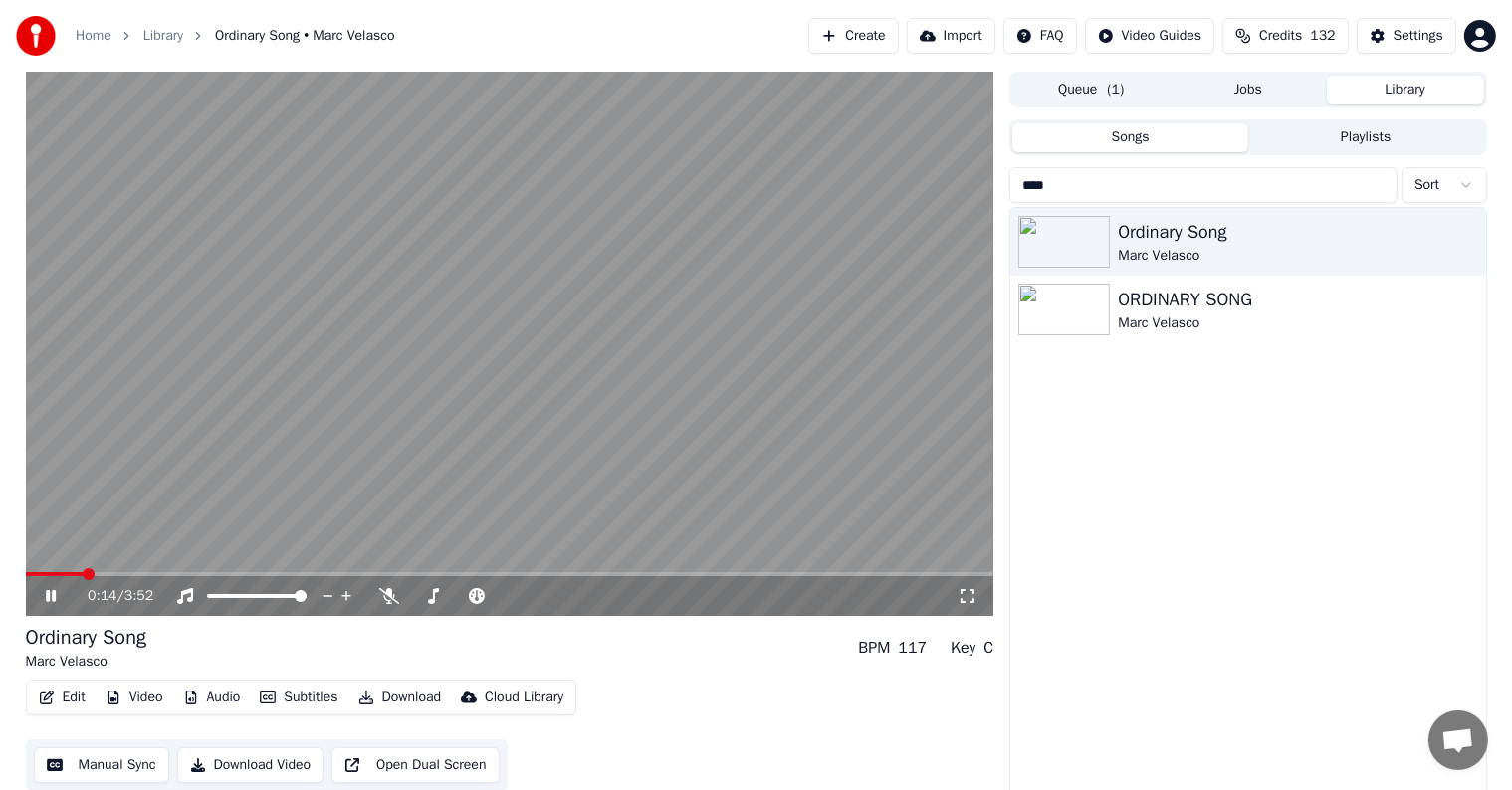 click at bounding box center [55, 574] 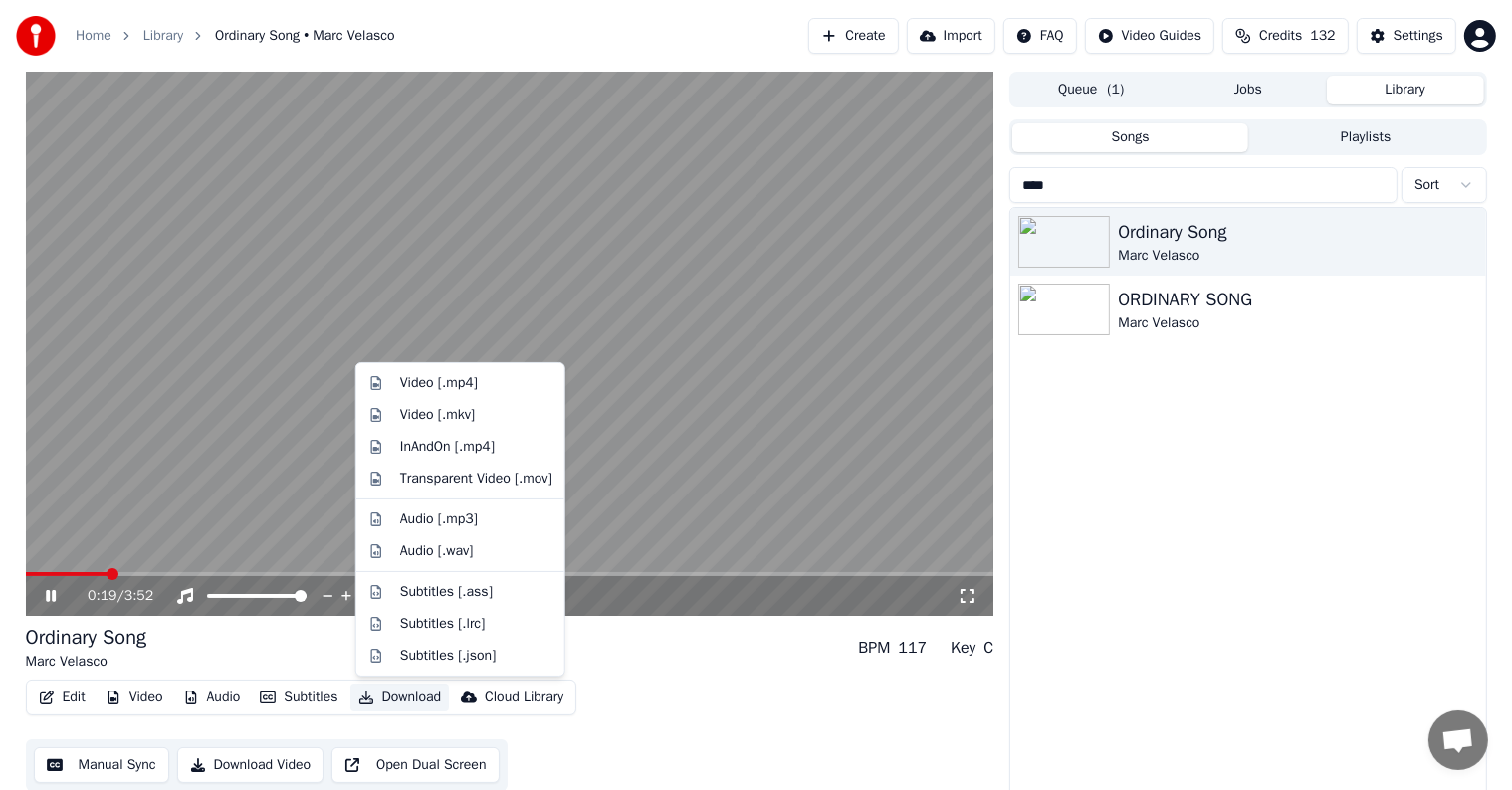 click on "Download" at bounding box center [400, 697] 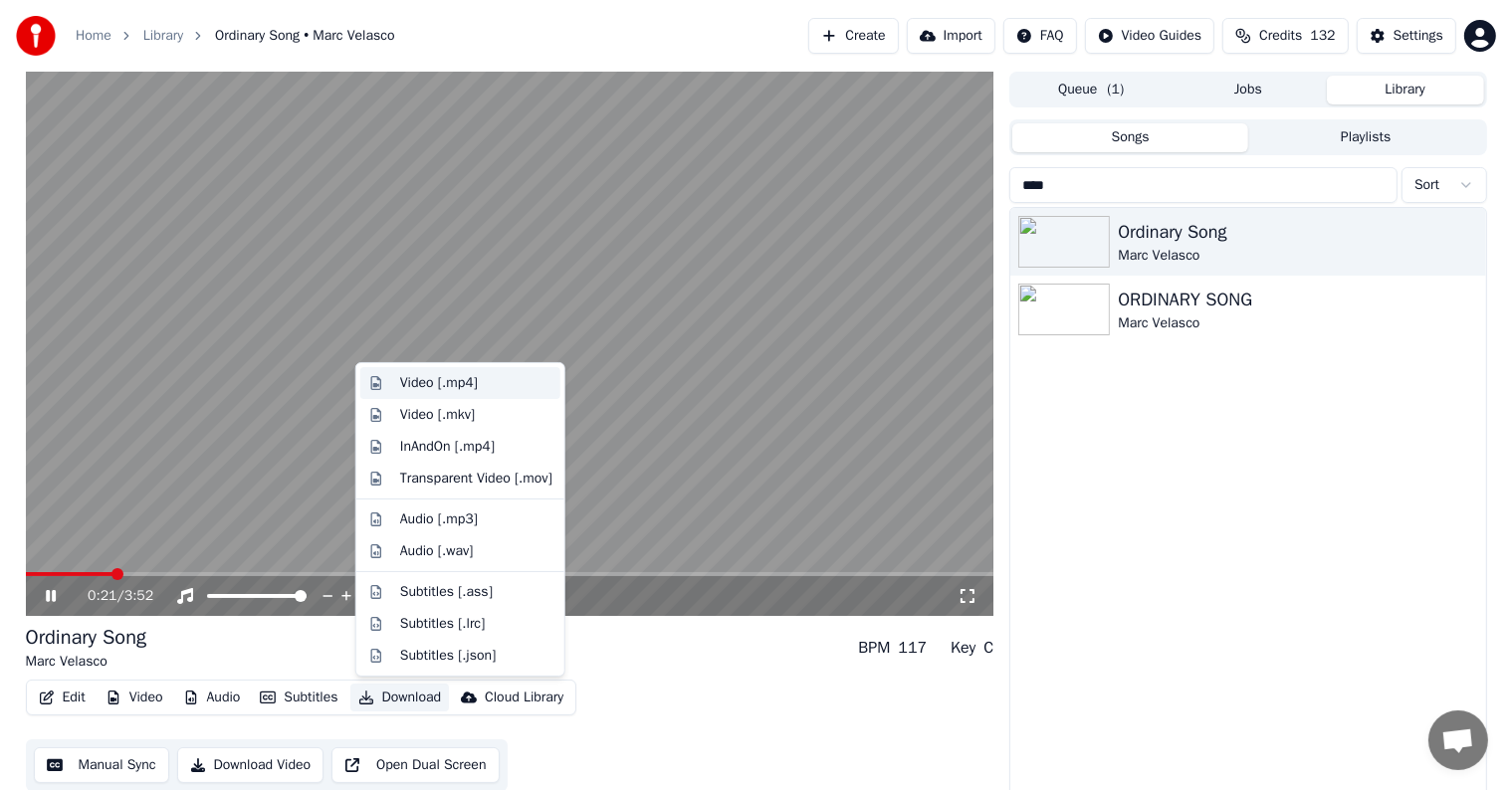 click on "Video [.mp4]" at bounding box center [439, 383] 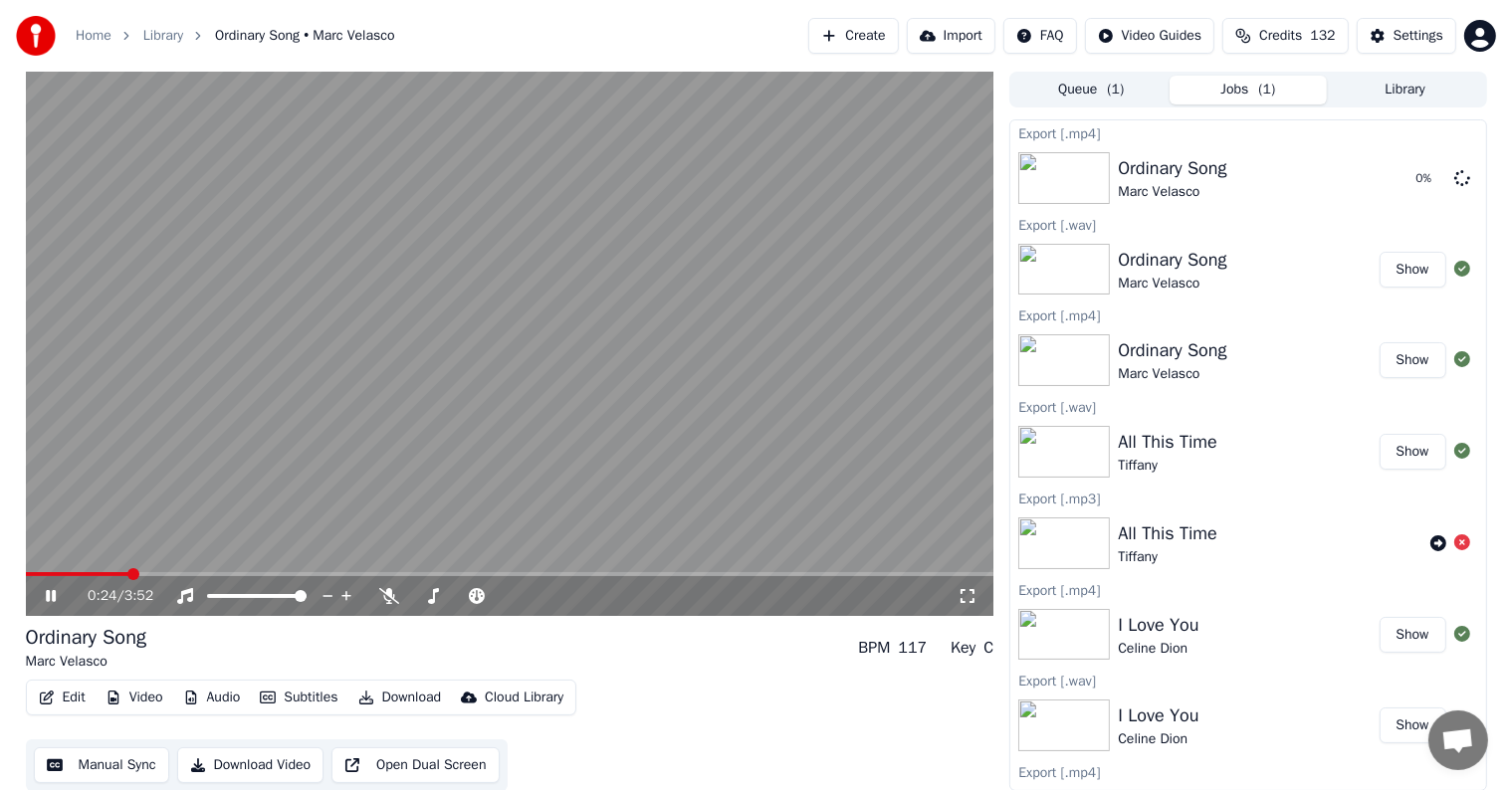 click 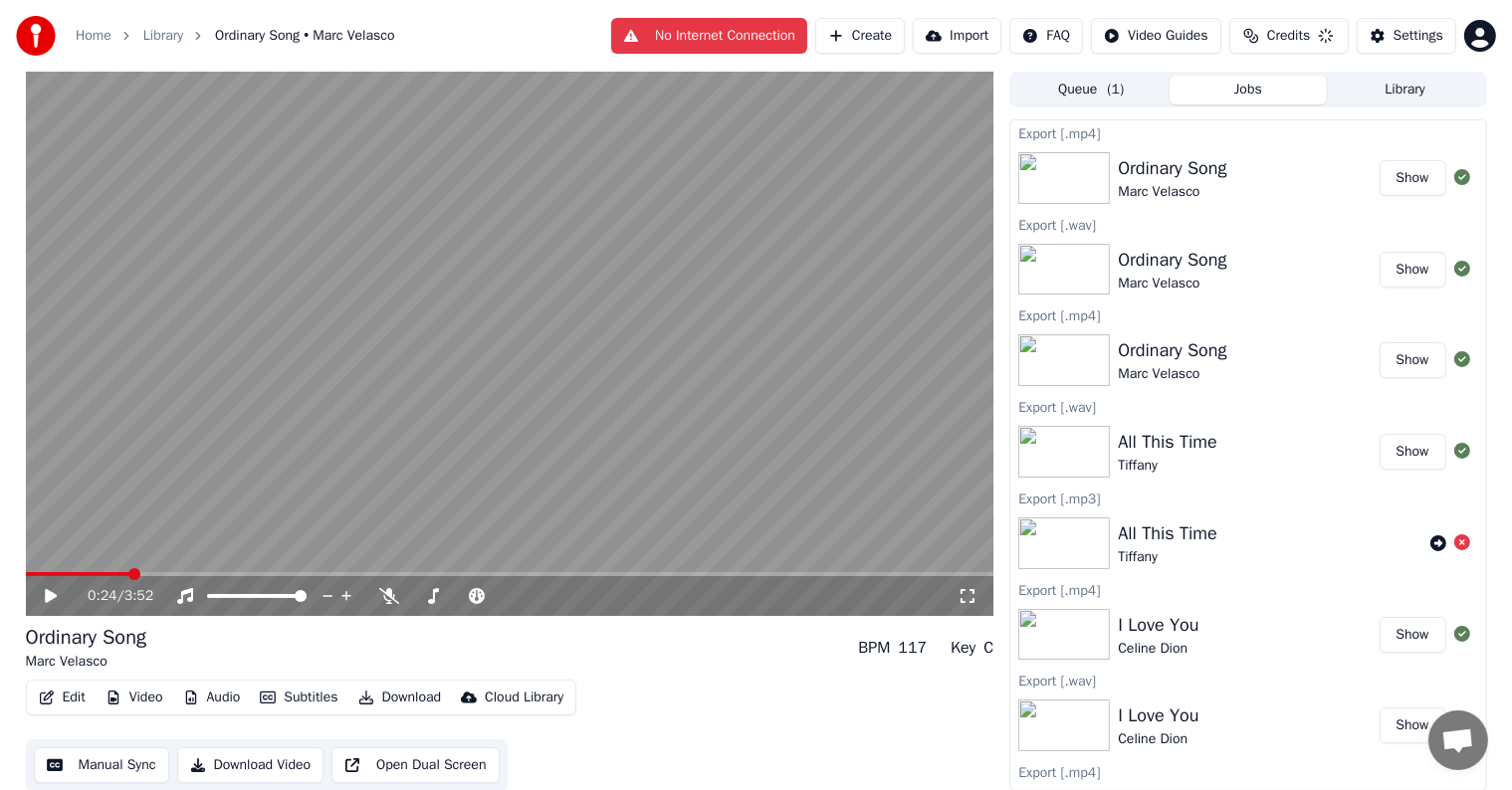 click on "Edit Video Audio Subtitles Download Cloud Library Manual Sync Download Video Open Dual Screen" at bounding box center (510, 735) 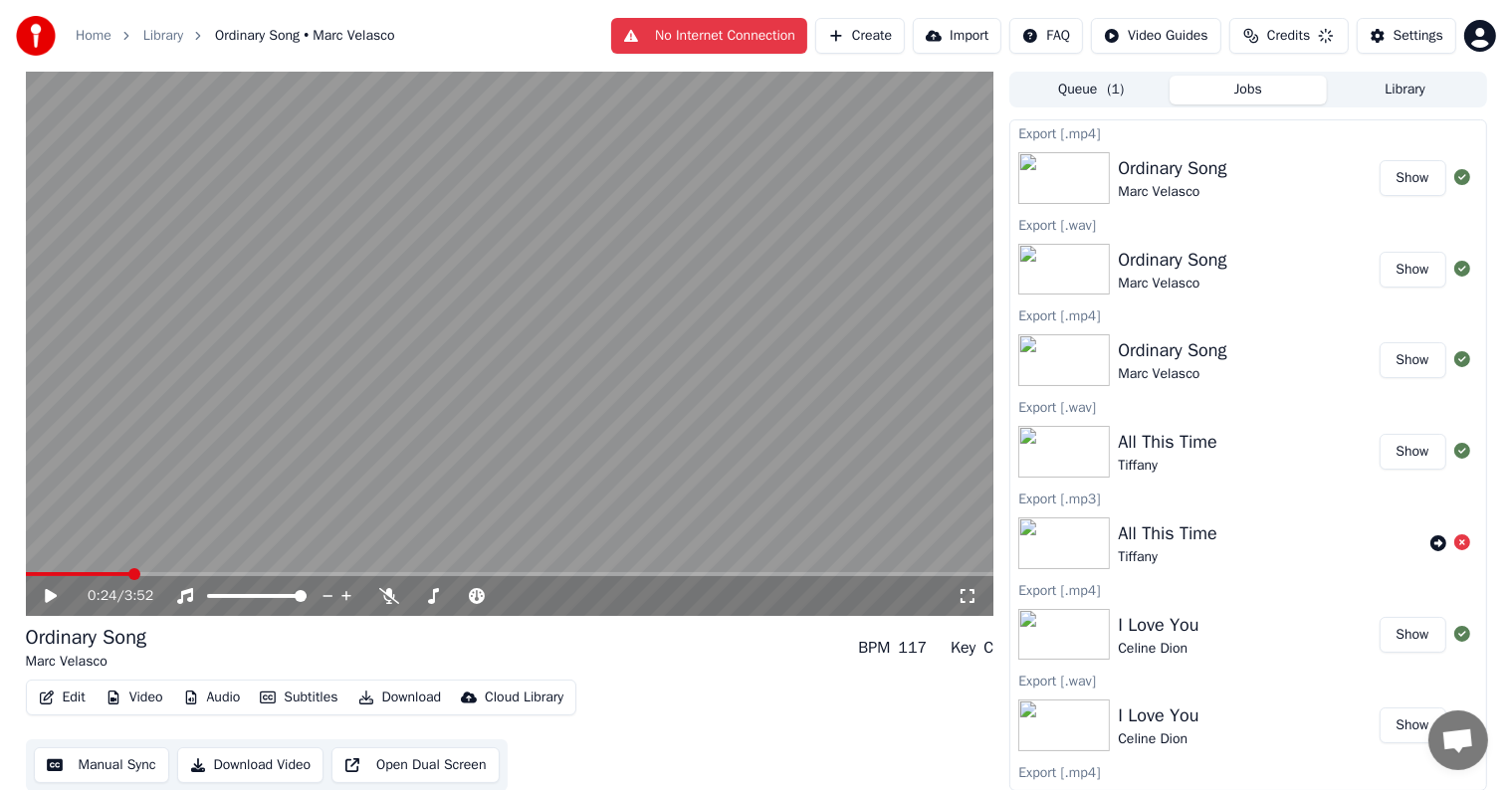 click 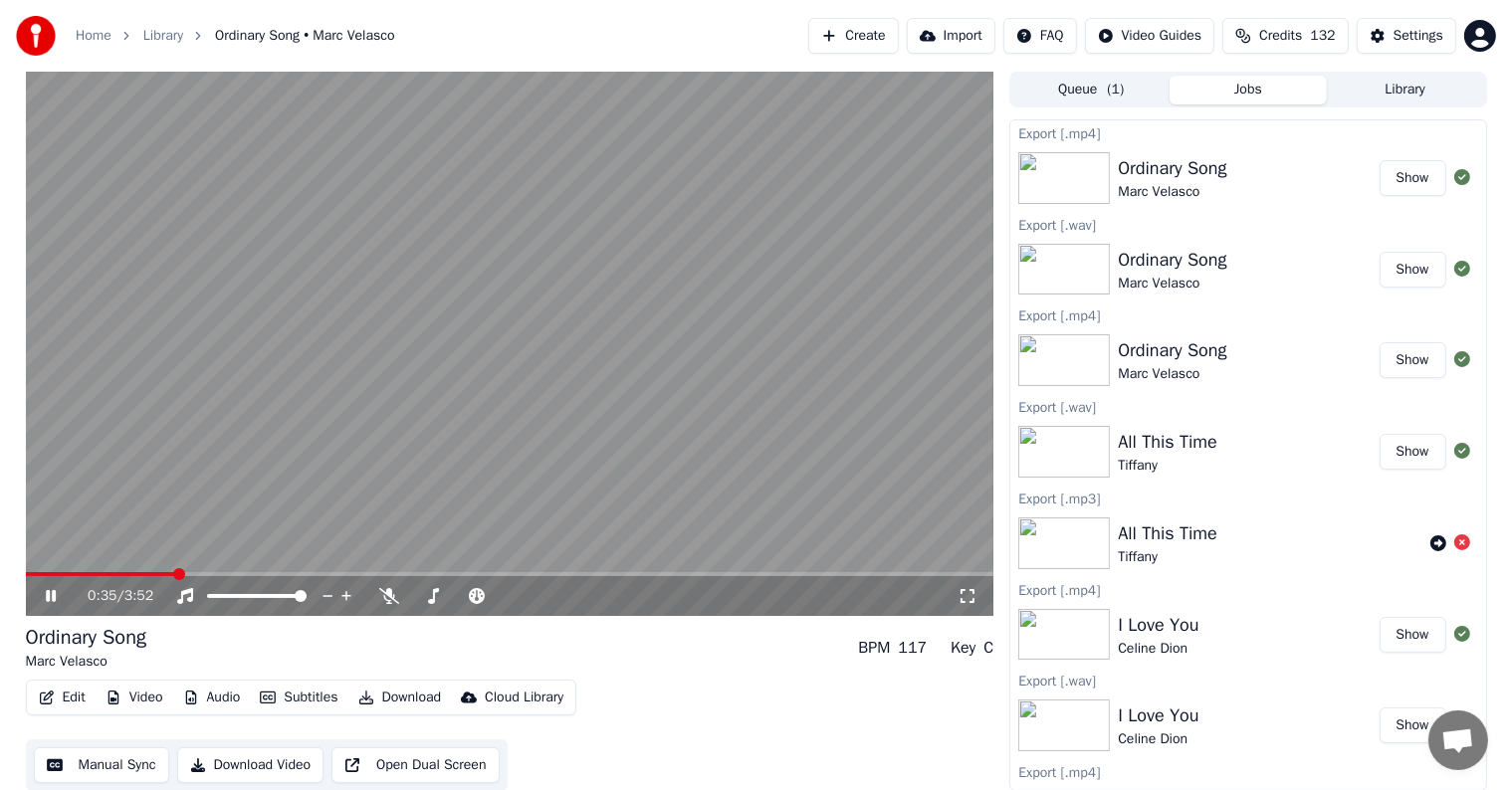 click at bounding box center [510, 343] 